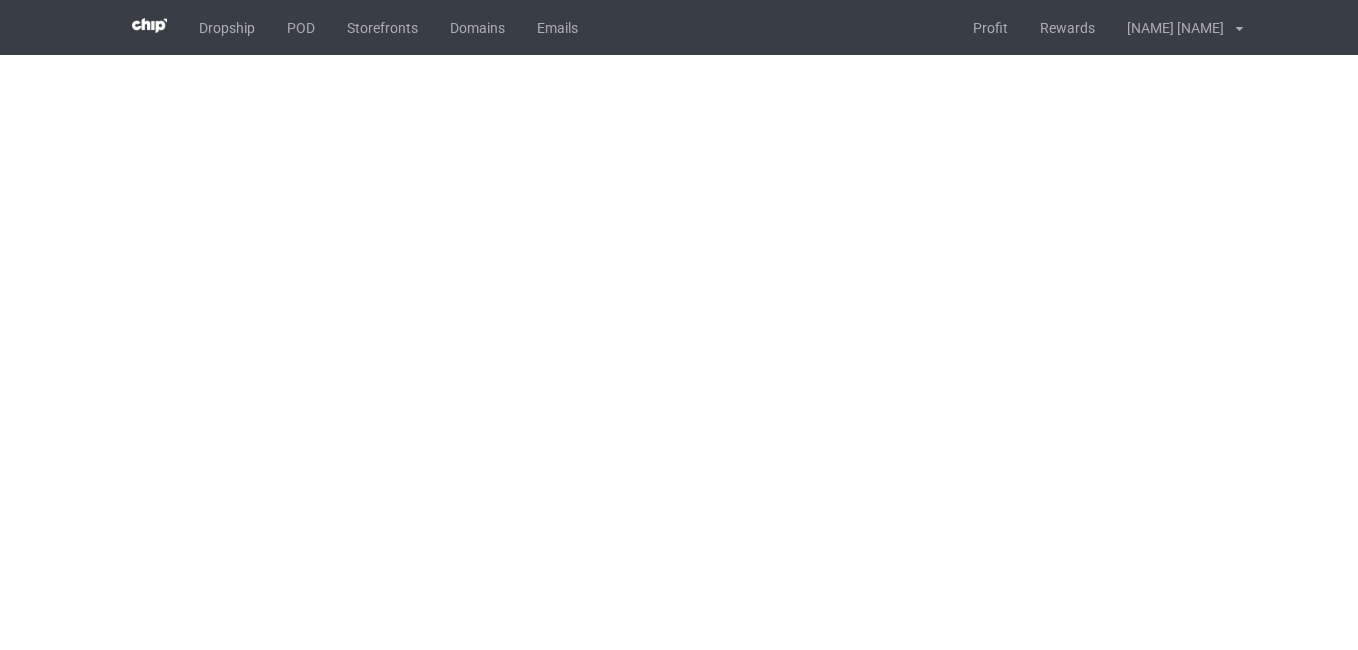 scroll, scrollTop: 0, scrollLeft: 0, axis: both 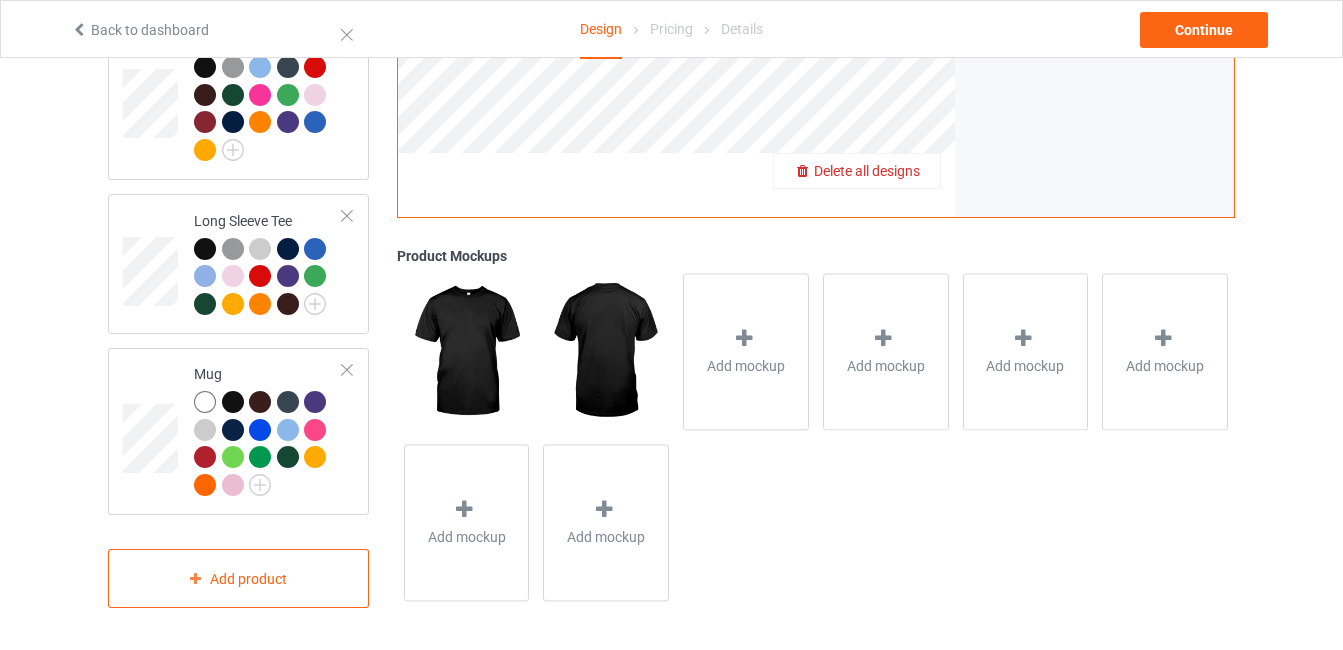click on "Delete all designs" at bounding box center [867, 171] 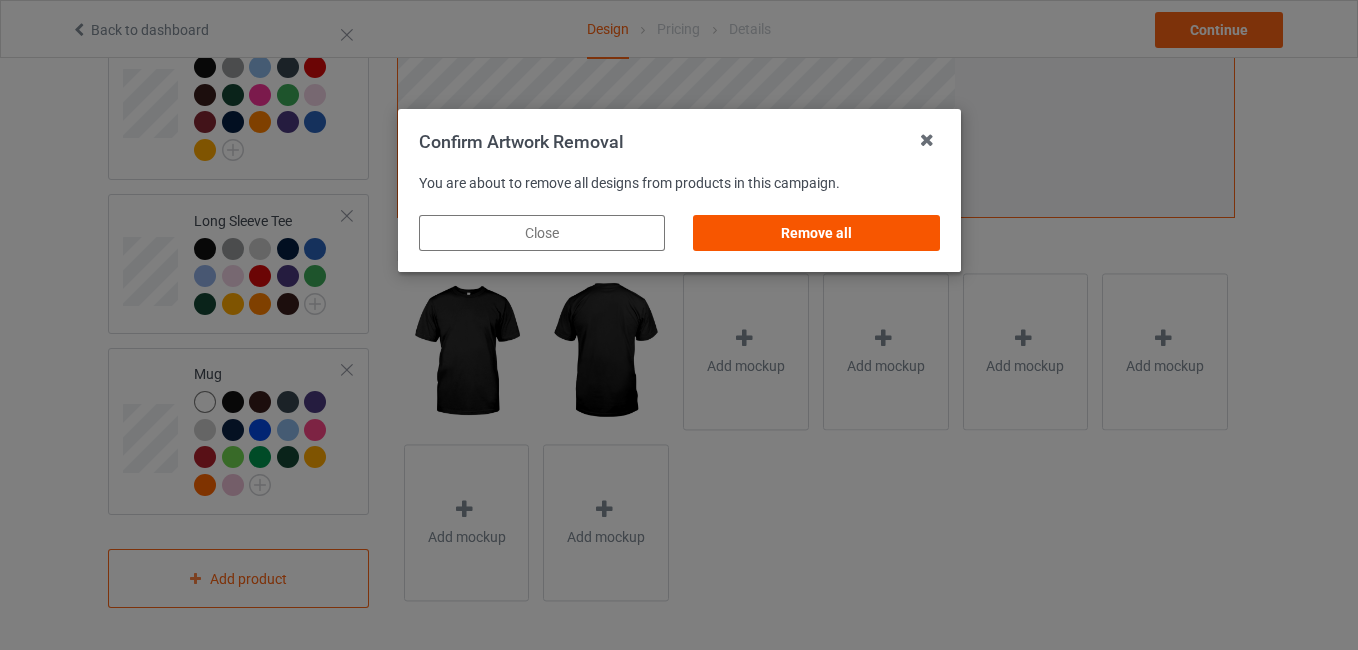 click on "Remove all" at bounding box center (816, 233) 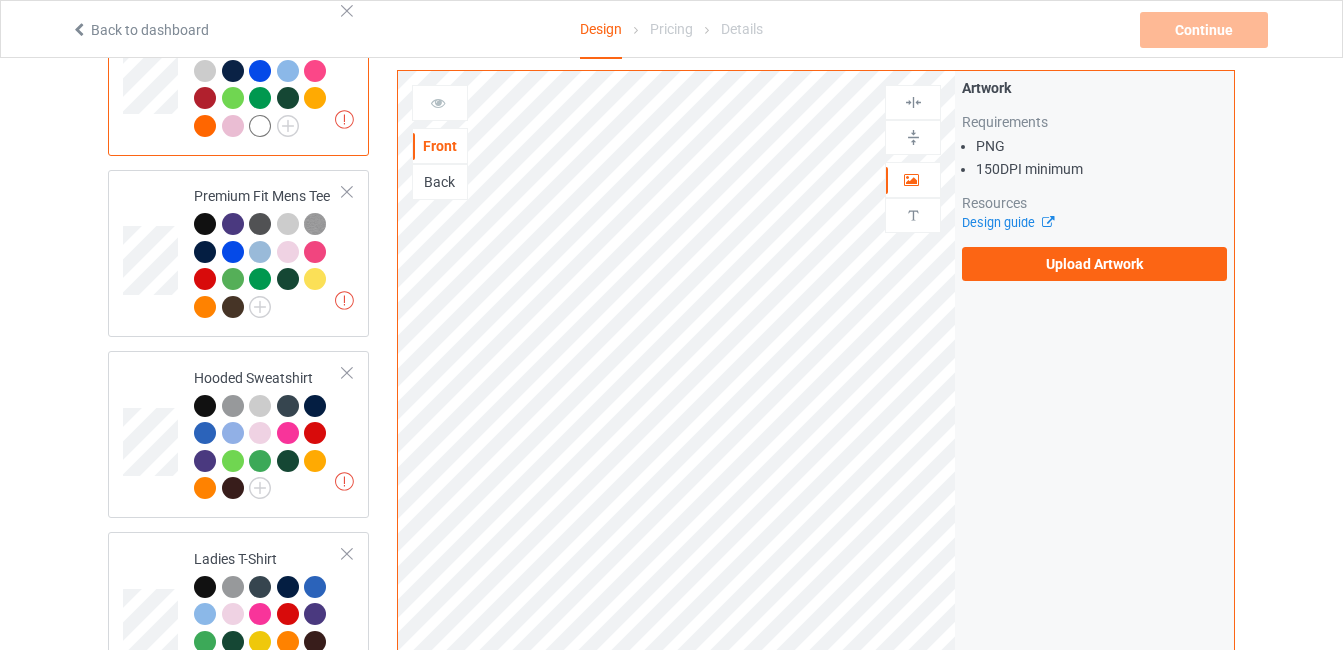 scroll, scrollTop: 0, scrollLeft: 0, axis: both 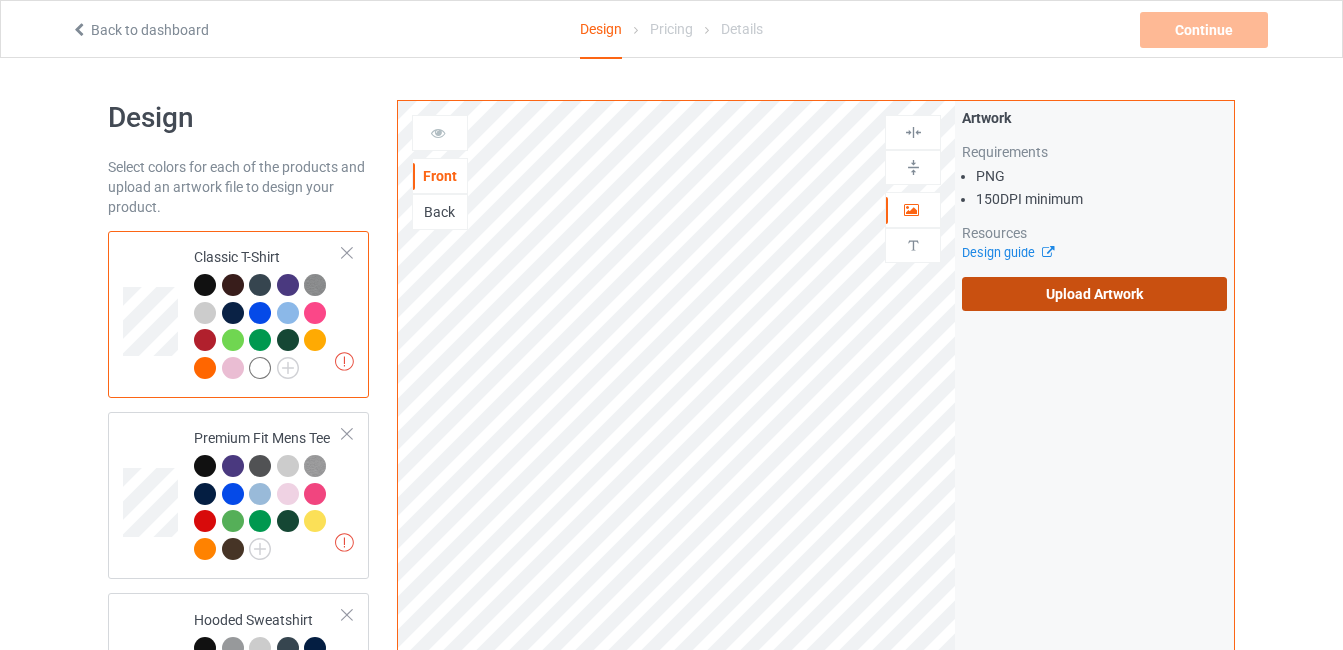 click on "Upload Artwork" at bounding box center (1094, 294) 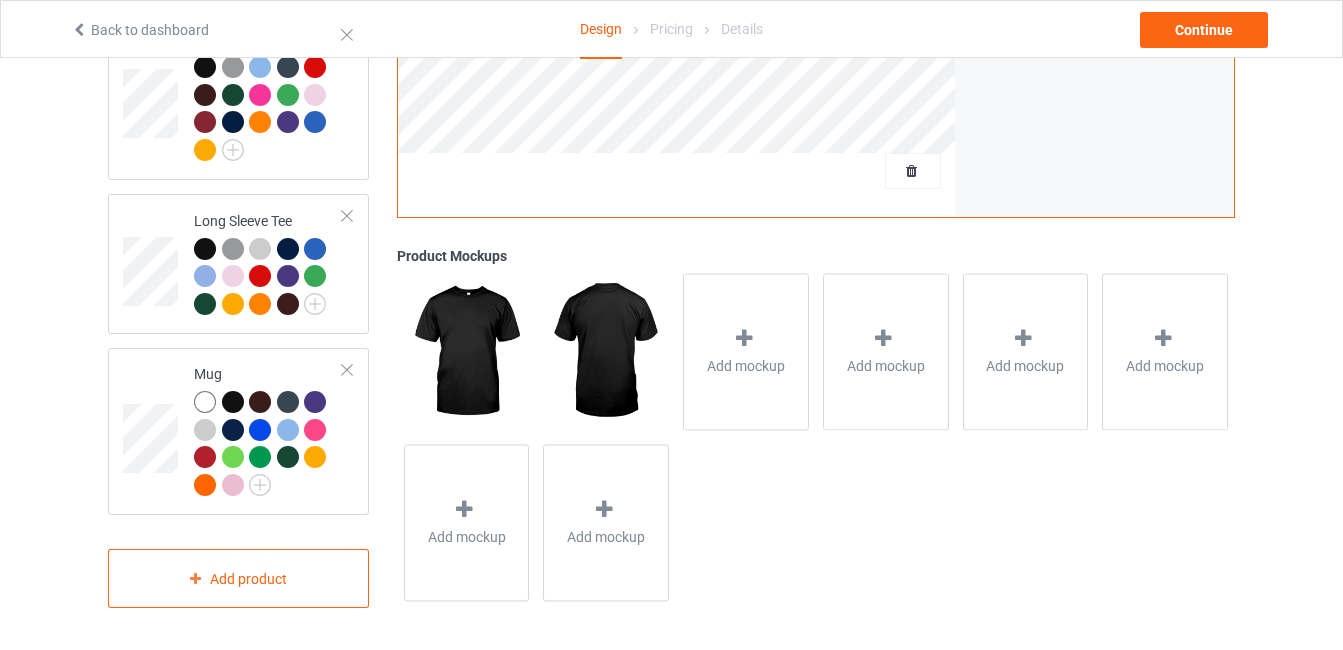 scroll, scrollTop: 950, scrollLeft: 0, axis: vertical 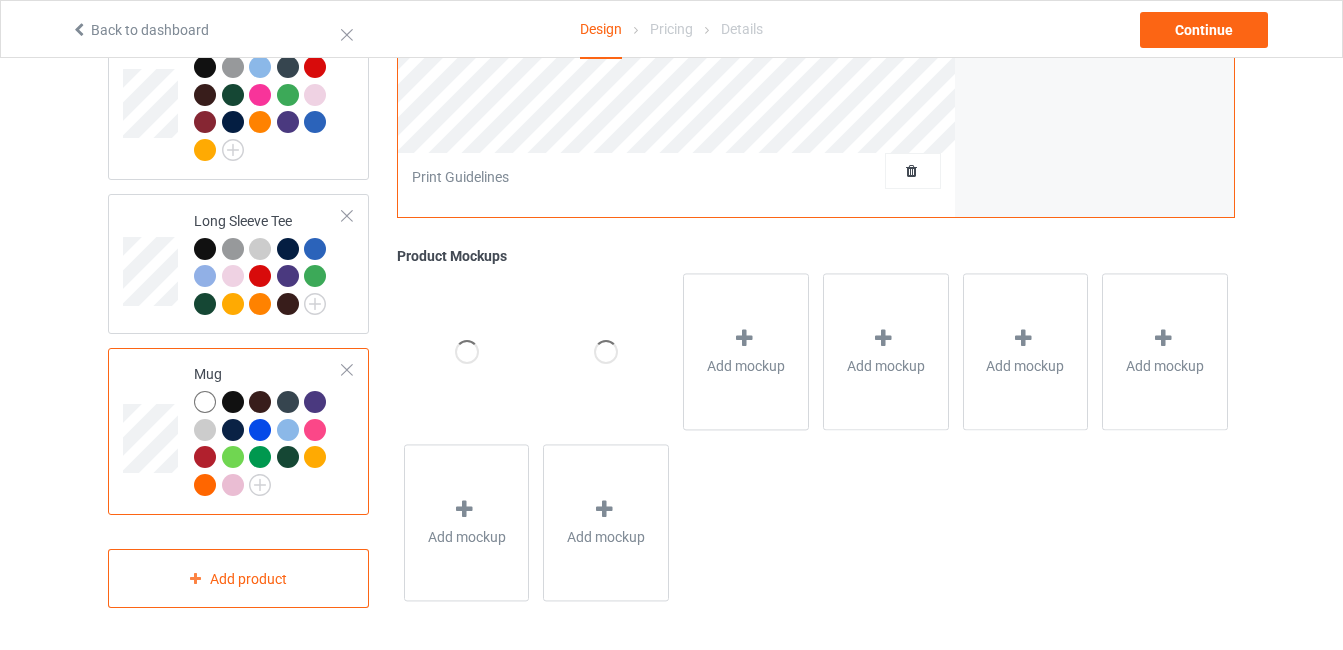 click on "Mug" at bounding box center (238, 431) 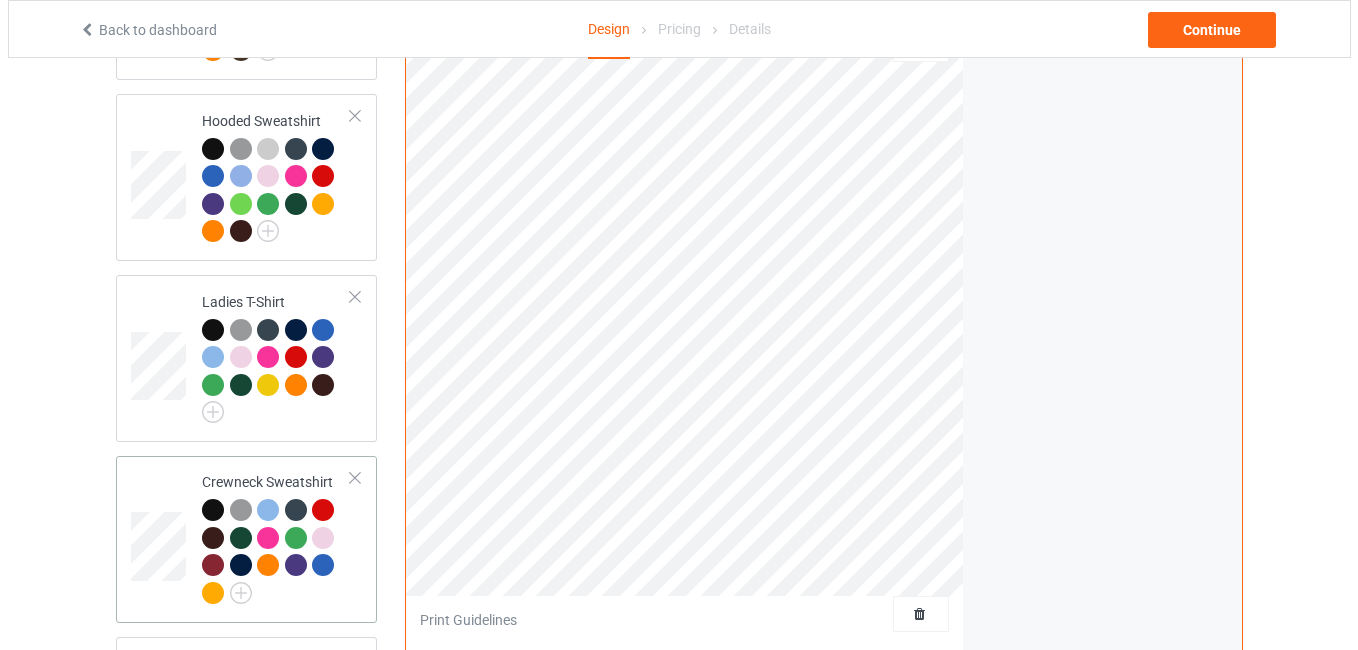 scroll, scrollTop: 950, scrollLeft: 0, axis: vertical 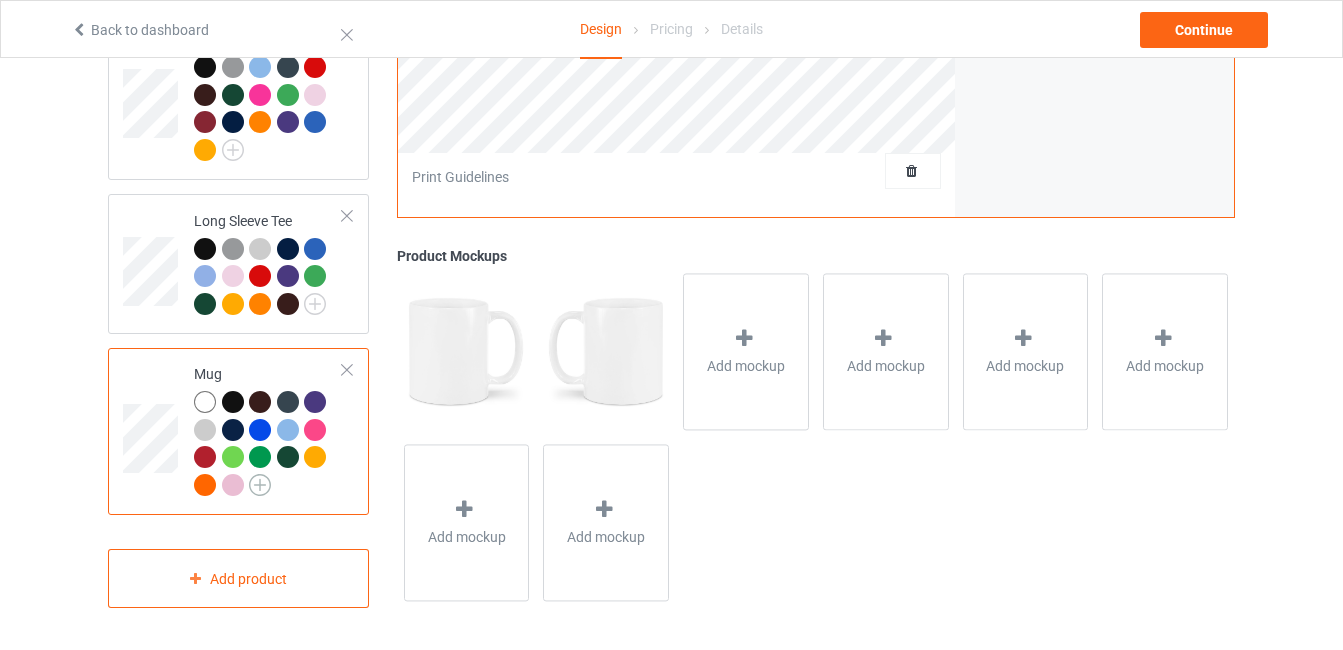 click at bounding box center [260, 485] 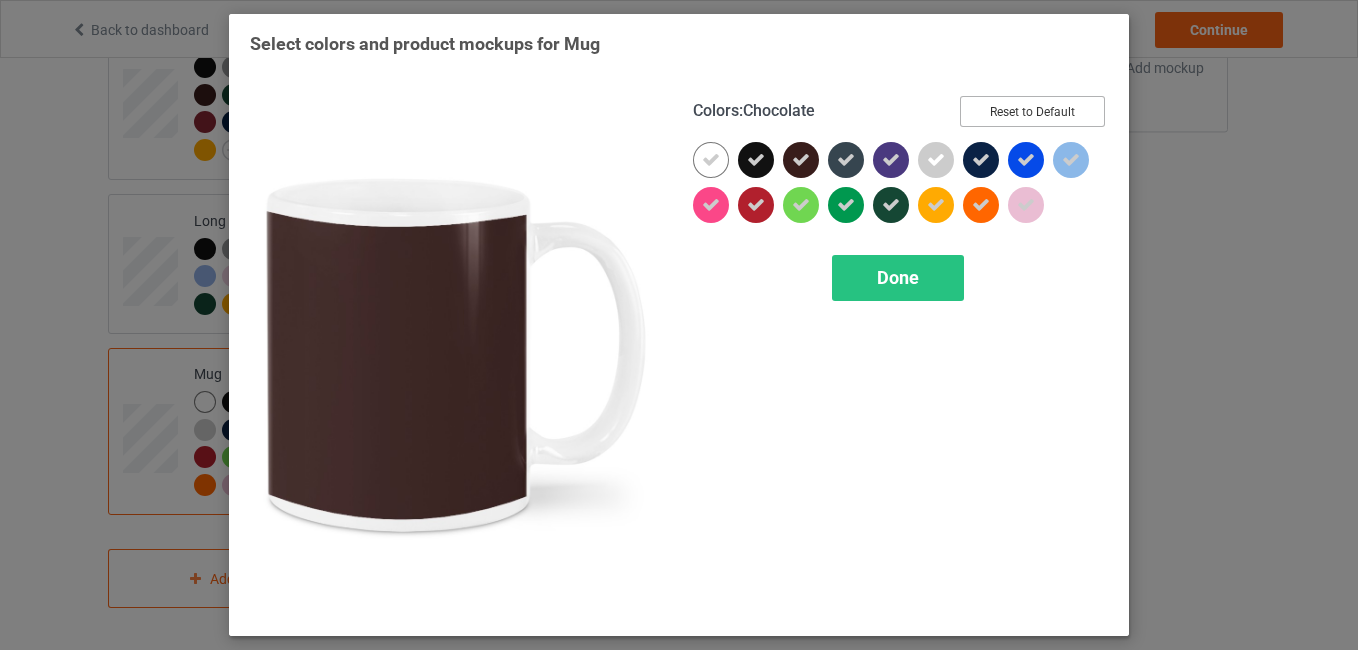 click on "Reset to Default" at bounding box center (1032, 111) 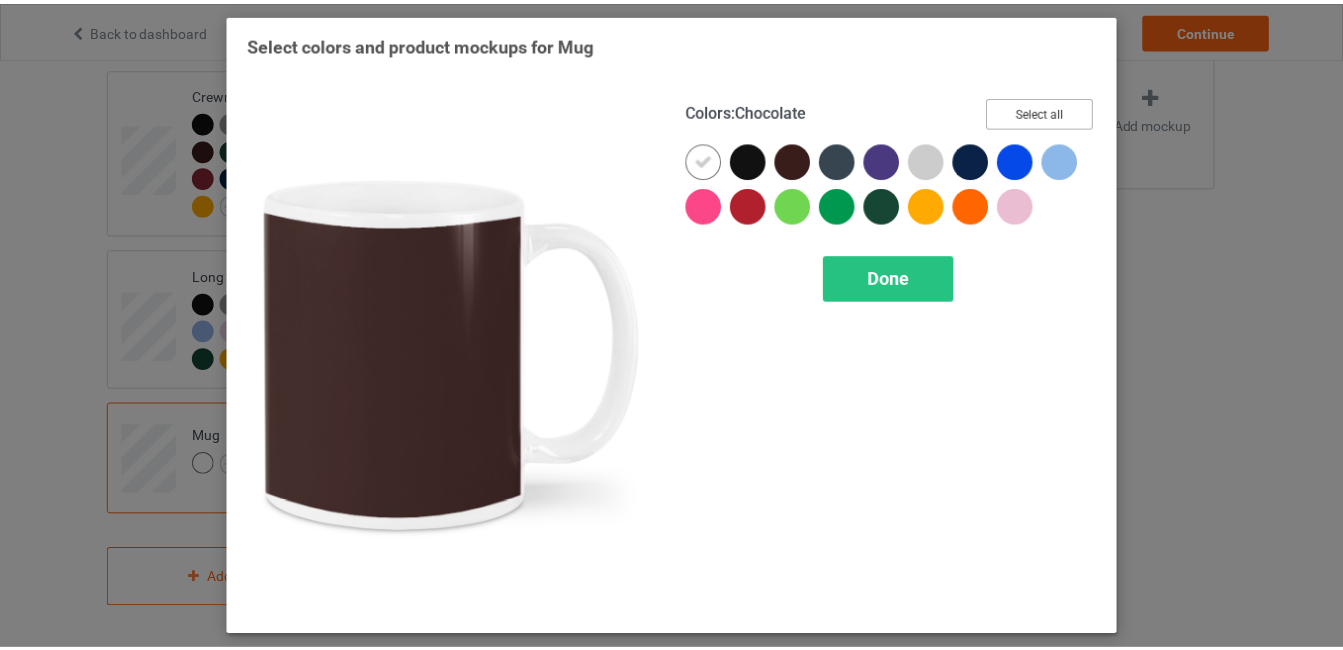 scroll, scrollTop: 894, scrollLeft: 0, axis: vertical 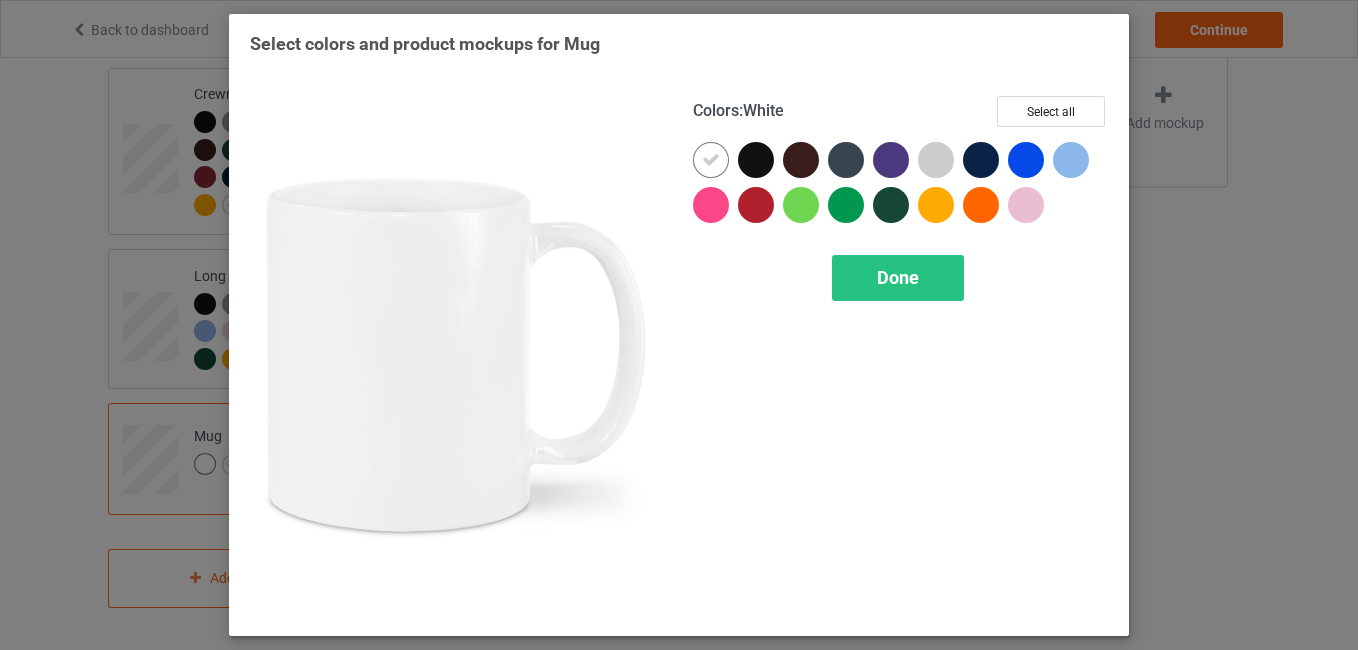 click at bounding box center [711, 160] 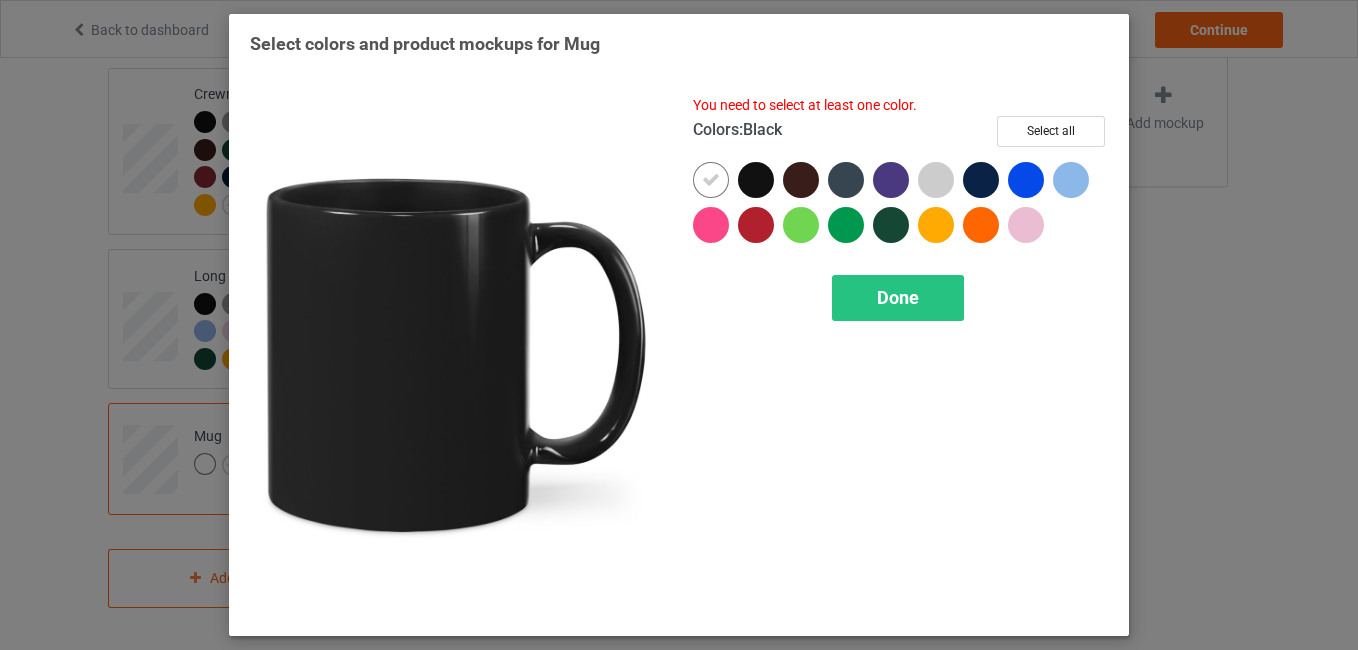 click at bounding box center [756, 180] 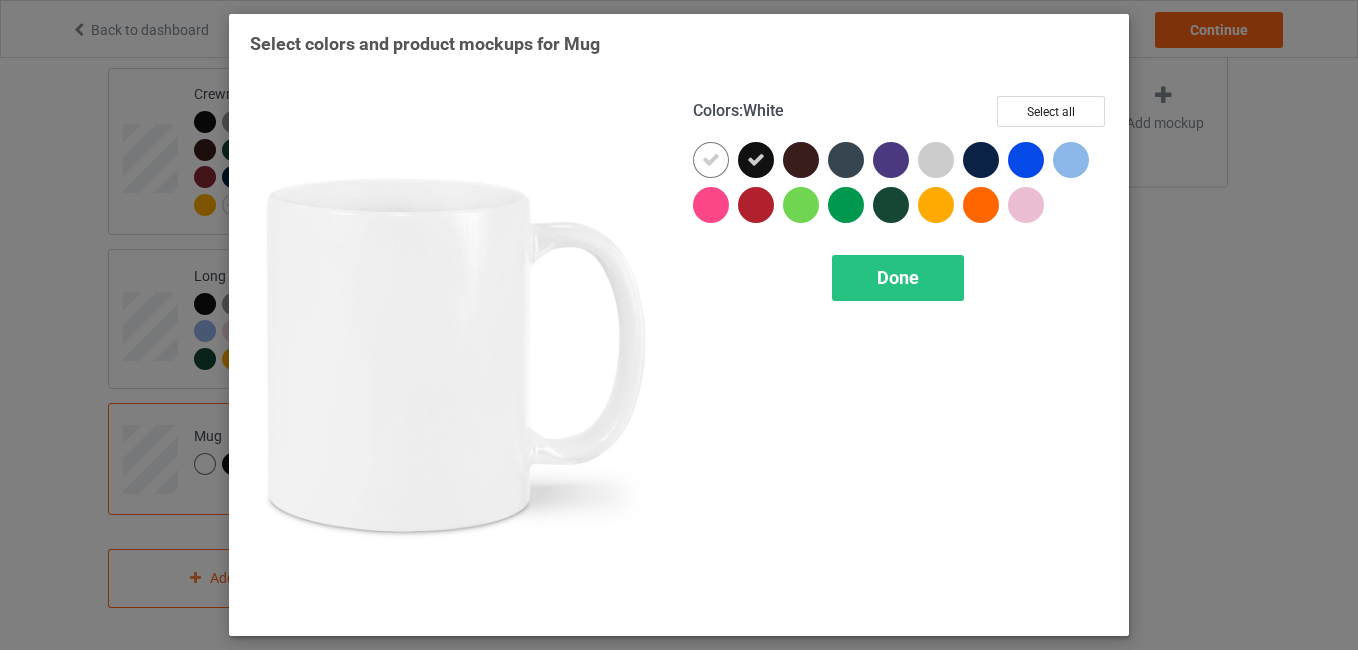 click at bounding box center [711, 160] 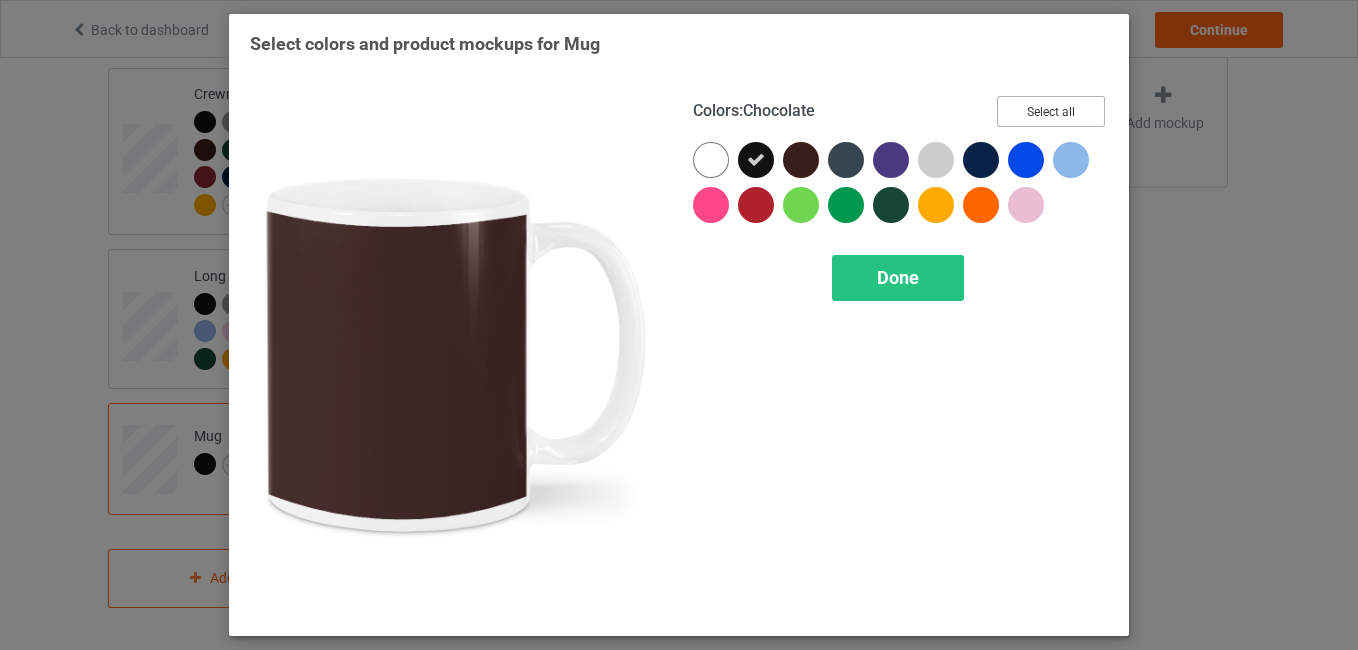 click on "Select all" at bounding box center [1051, 111] 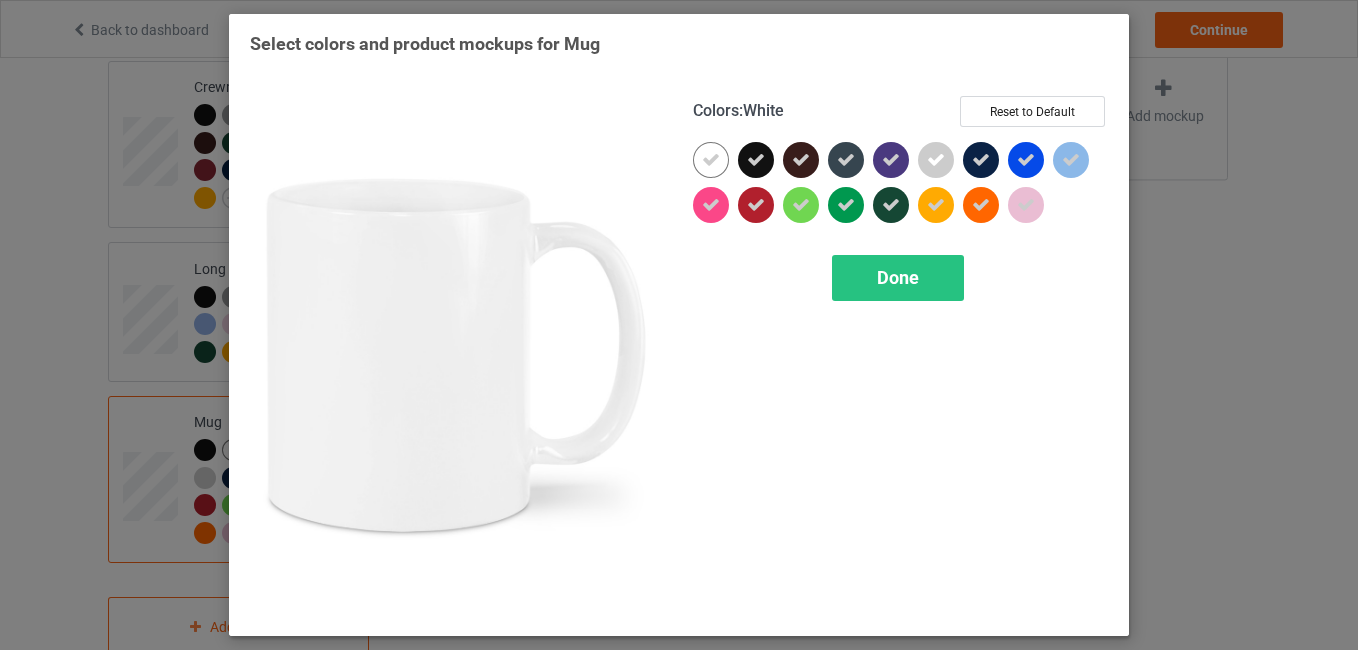 click at bounding box center [711, 160] 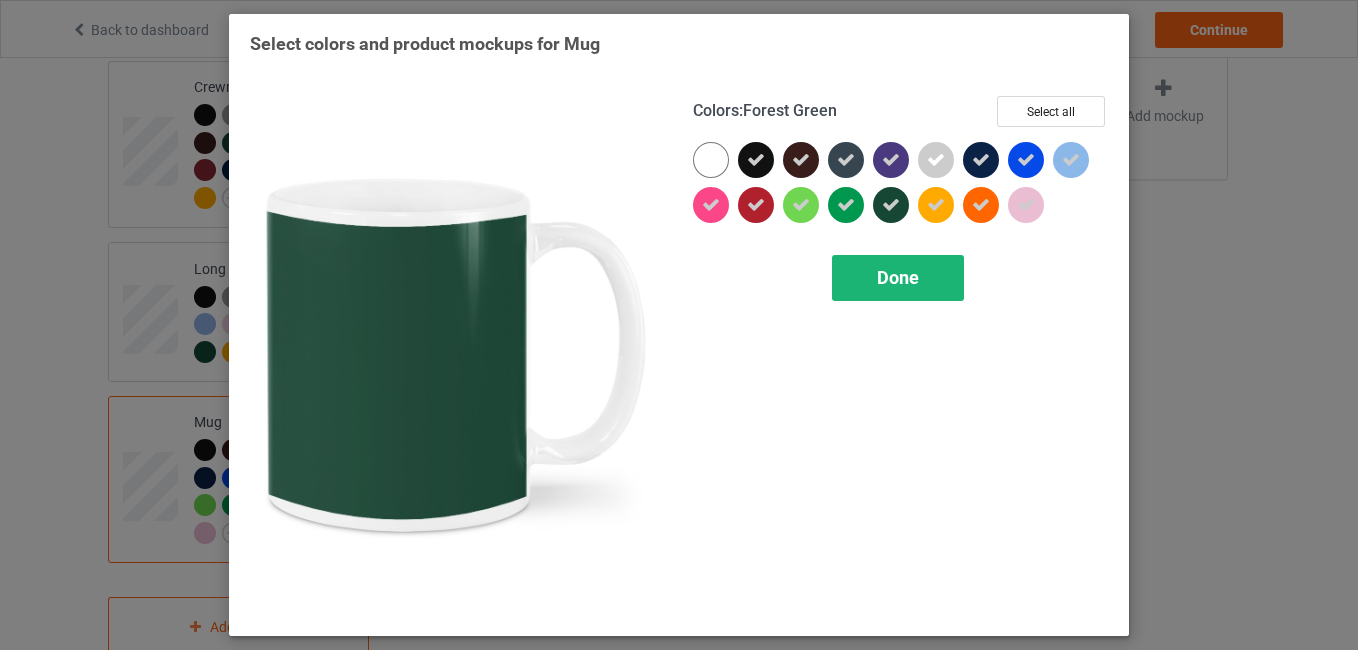 click on "Done" at bounding box center [898, 277] 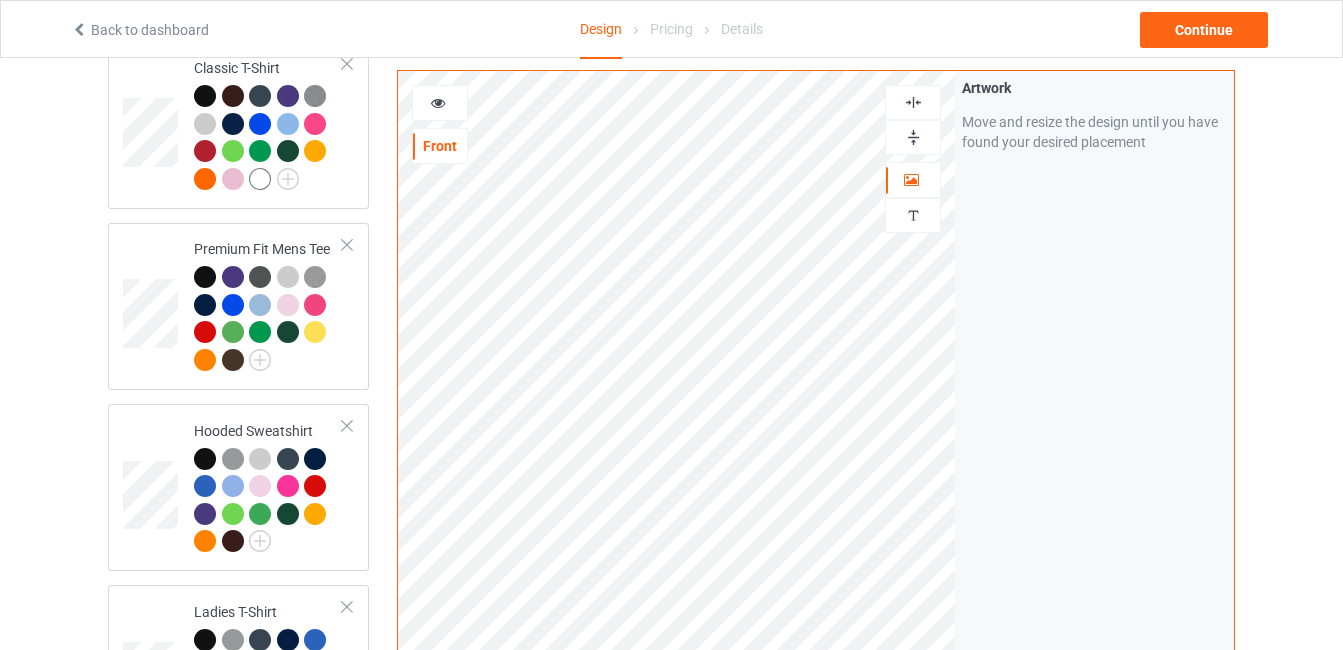 scroll, scrollTop: 178, scrollLeft: 0, axis: vertical 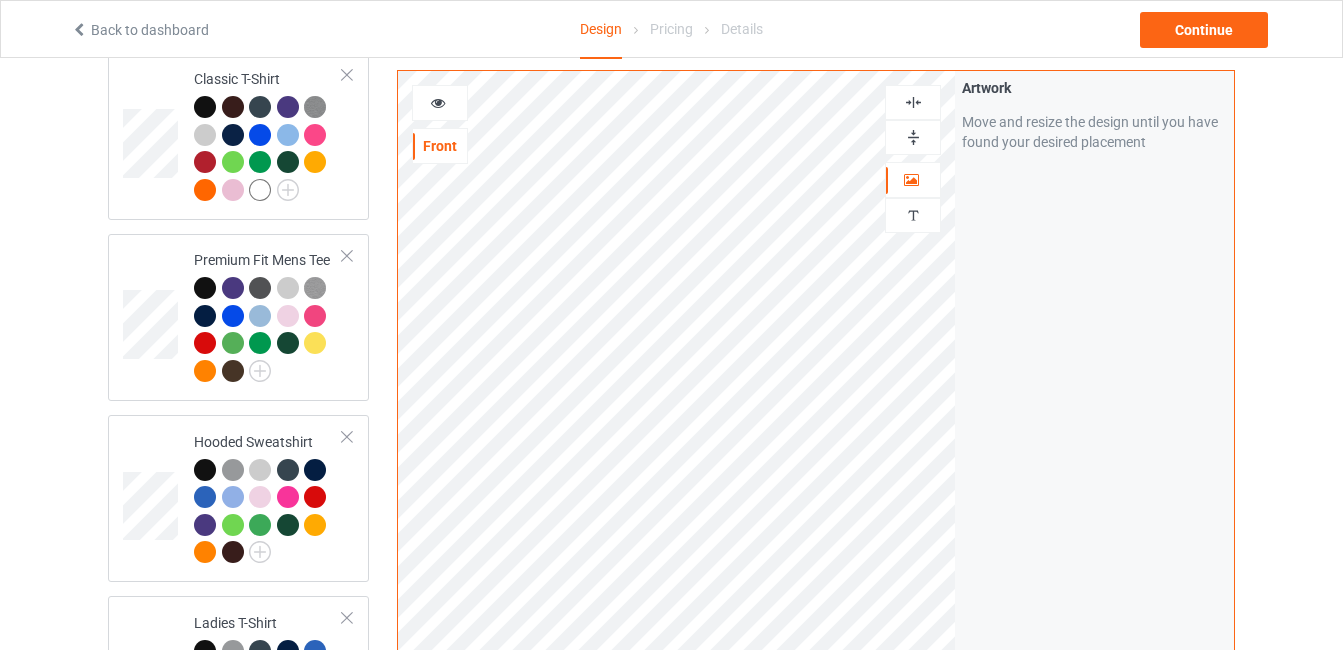 click at bounding box center (438, 100) 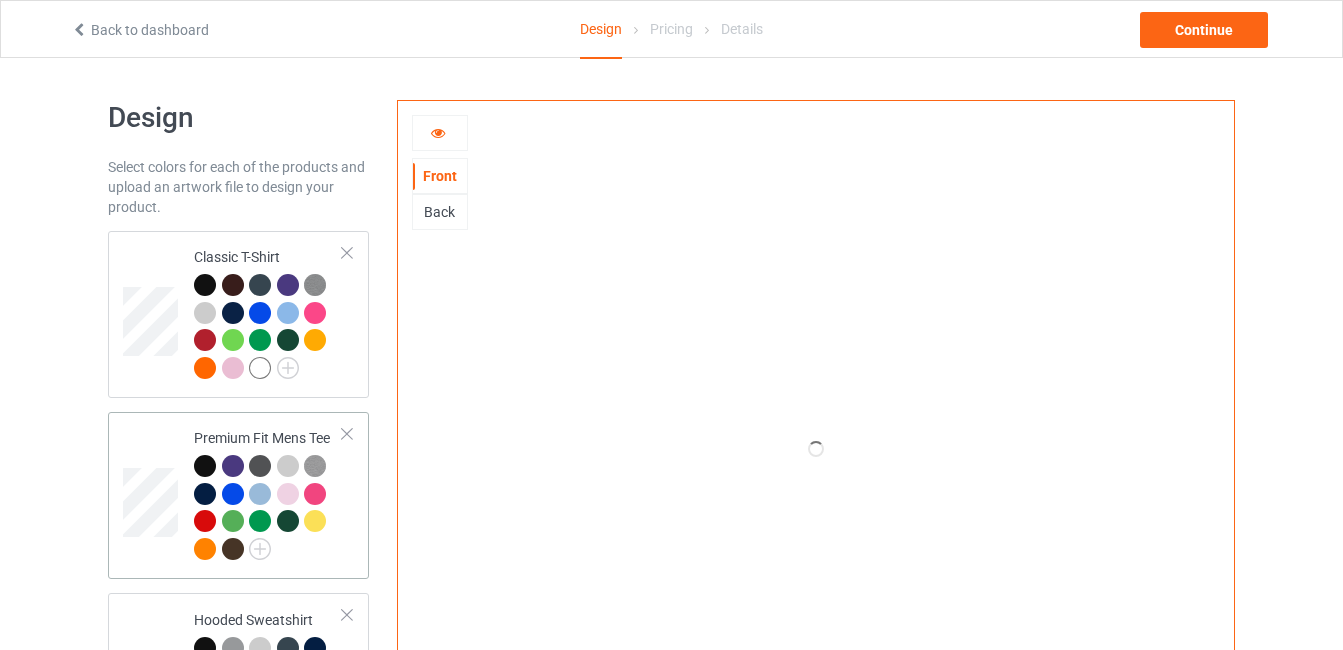 scroll, scrollTop: 950, scrollLeft: 0, axis: vertical 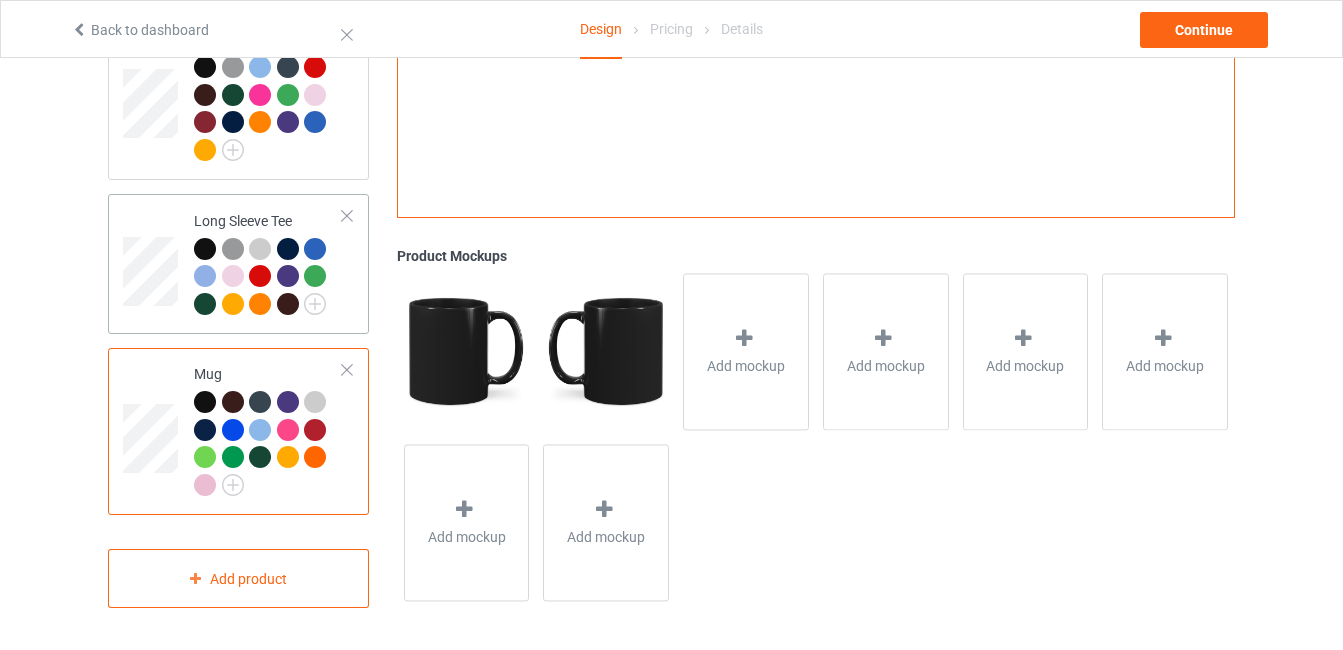 click at bounding box center (268, 279) 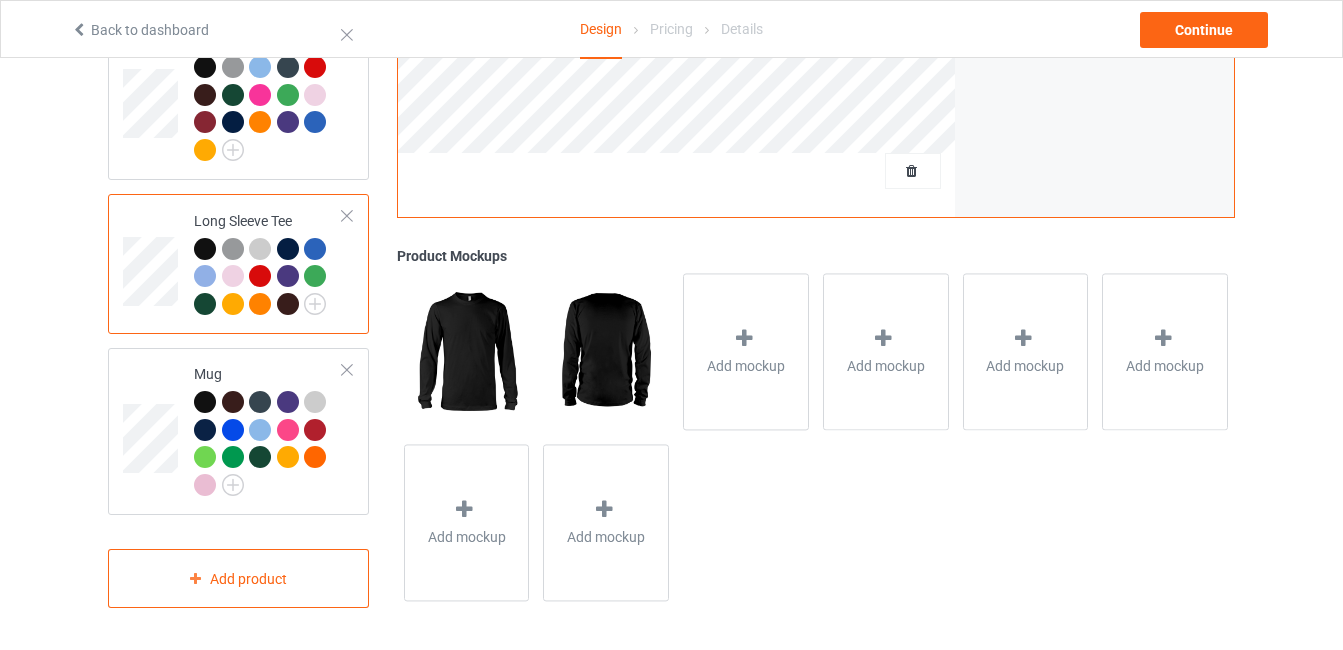 scroll, scrollTop: 0, scrollLeft: 0, axis: both 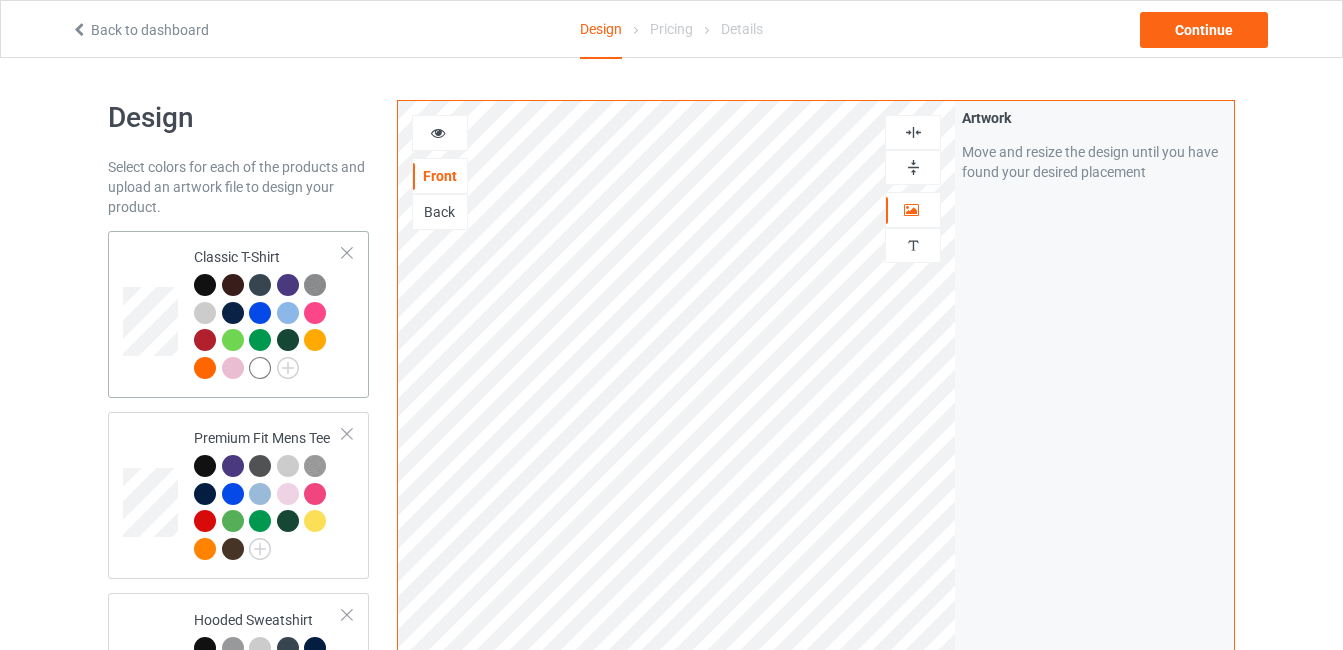 click at bounding box center [315, 313] 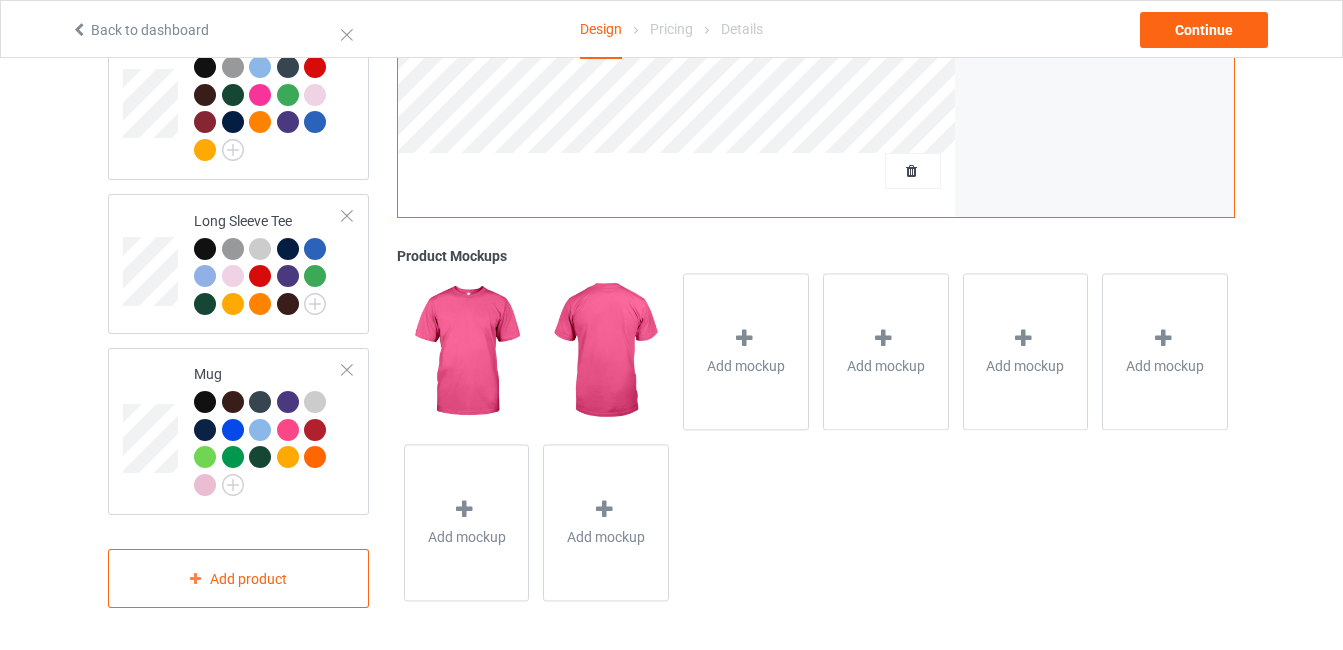 scroll, scrollTop: 950, scrollLeft: 0, axis: vertical 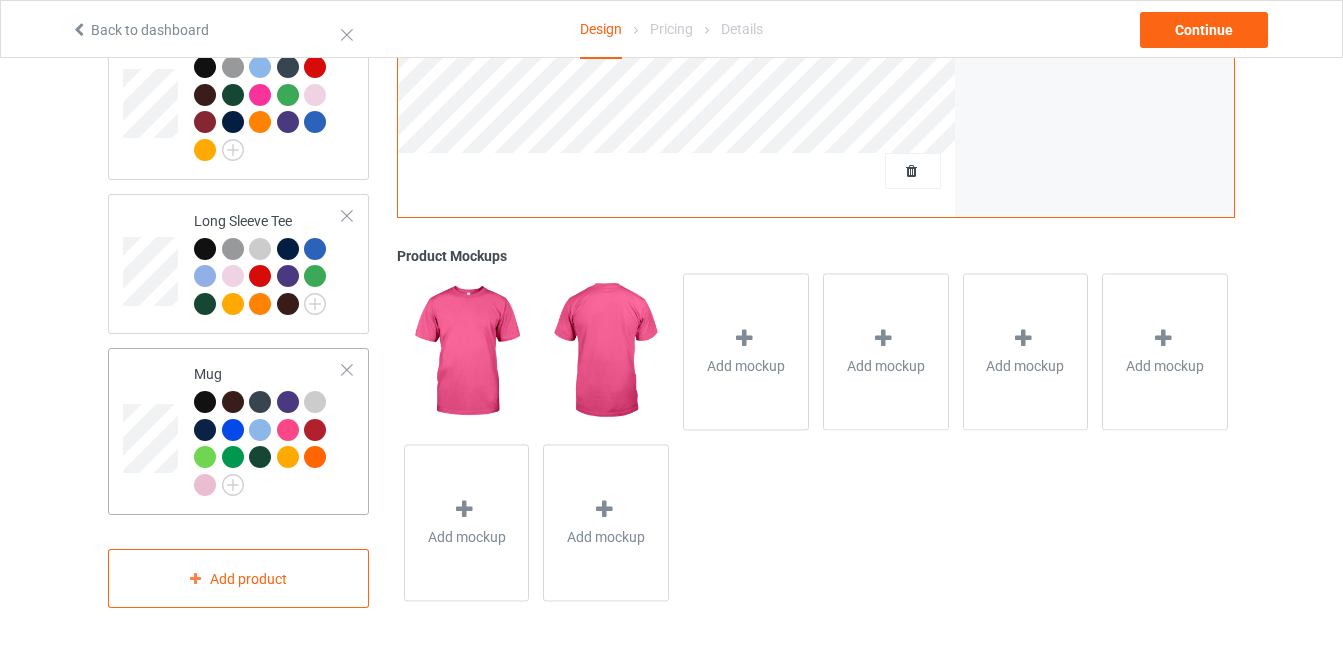 click on "Mug" at bounding box center (238, 431) 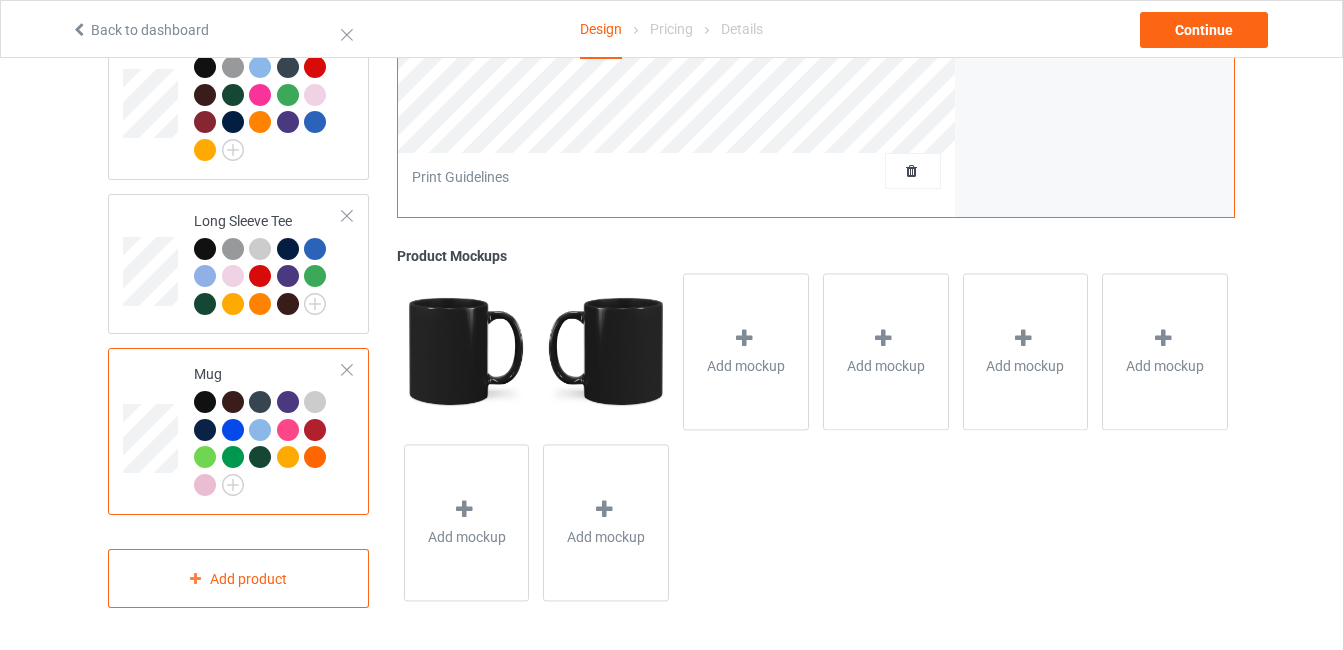 scroll, scrollTop: 0, scrollLeft: 0, axis: both 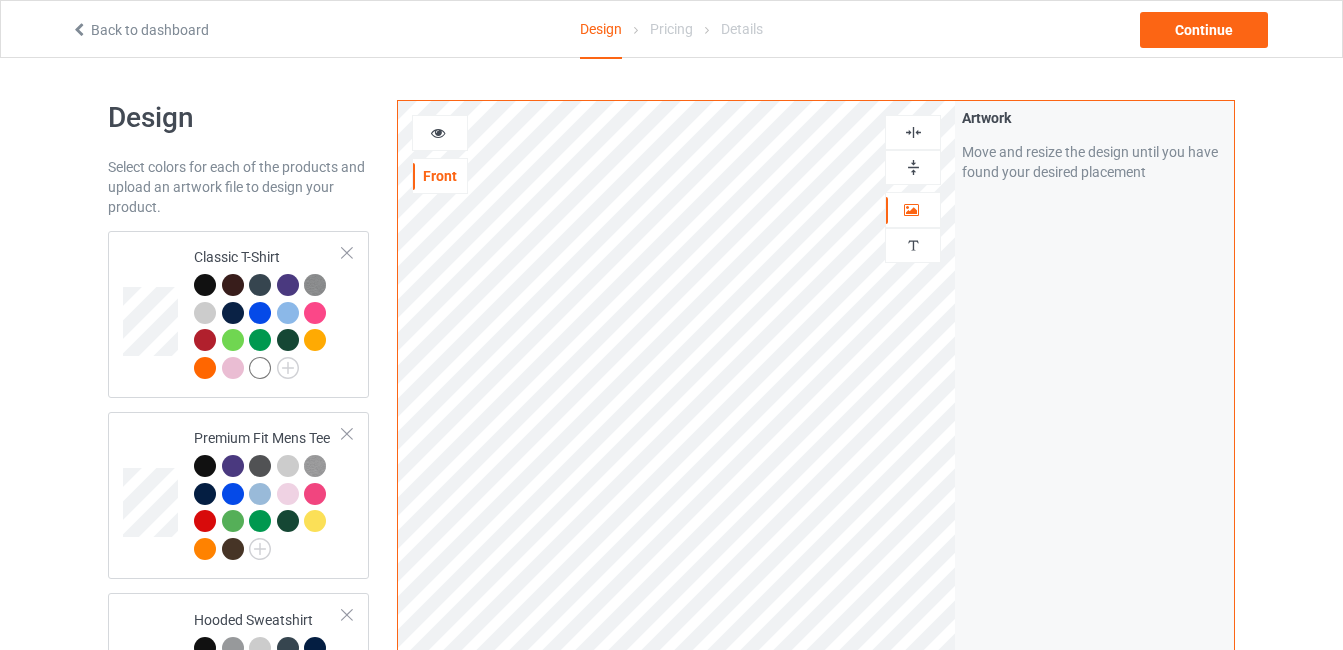 click at bounding box center [438, 130] 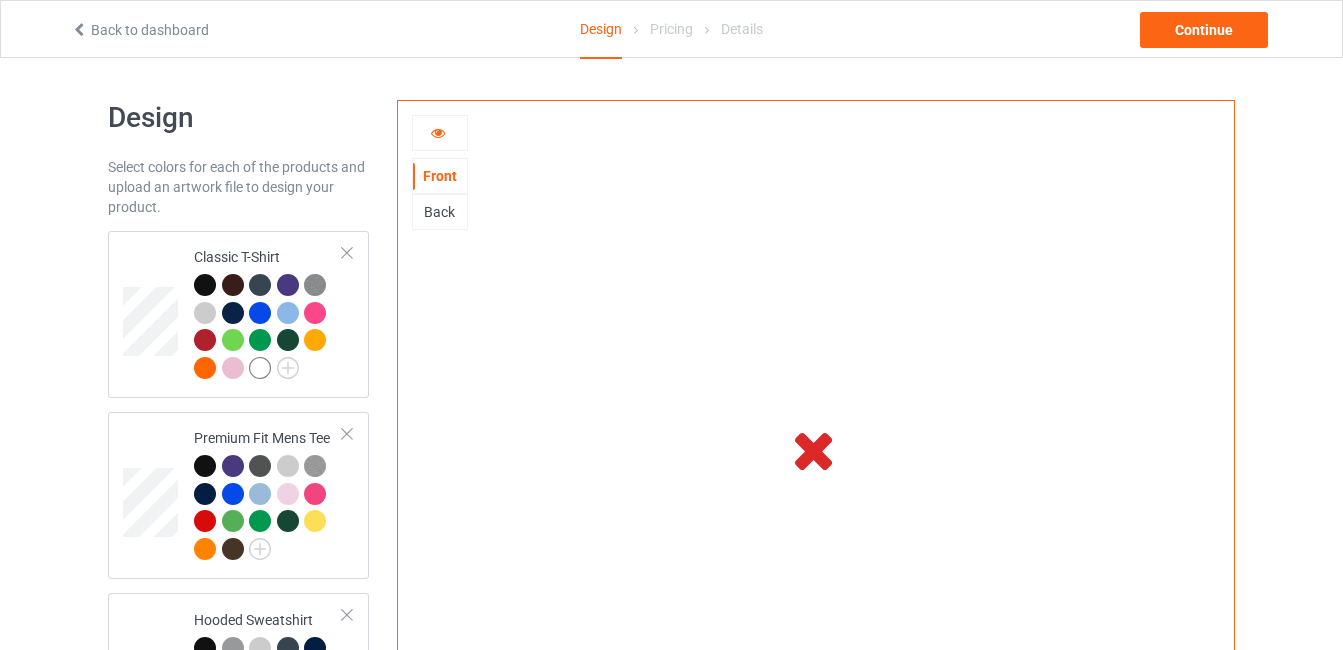 click at bounding box center [438, 130] 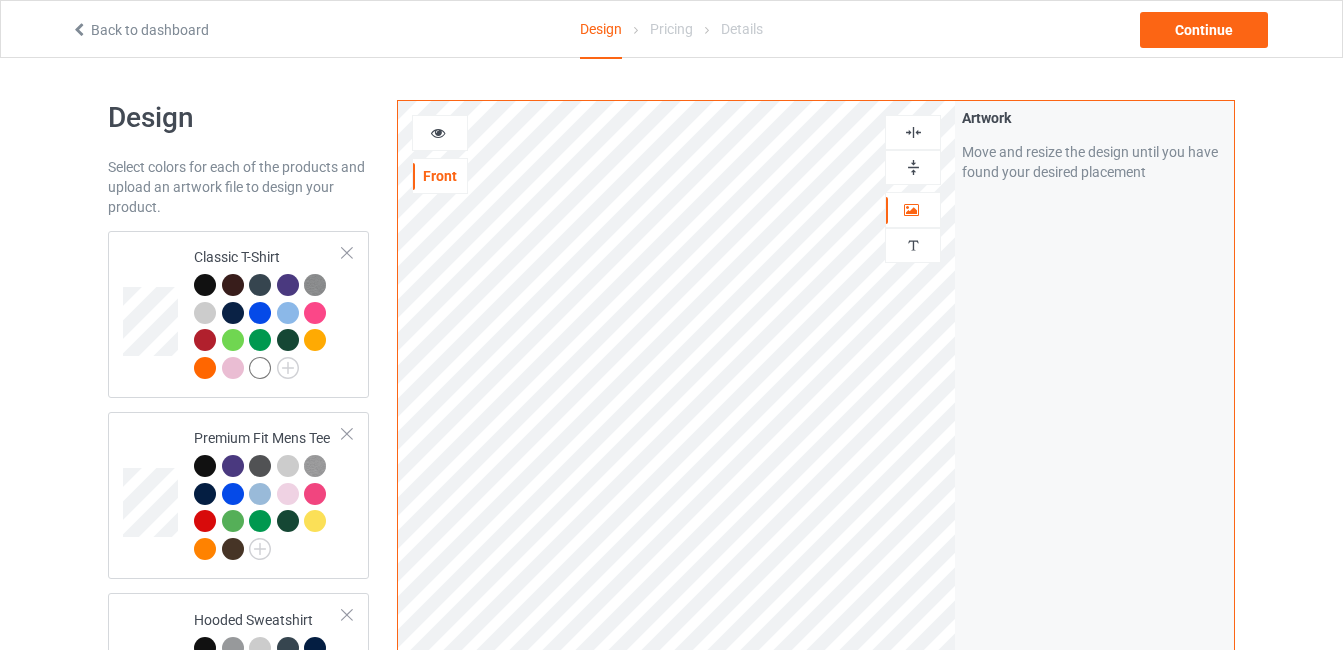 click on "Front" at bounding box center (440, 176) 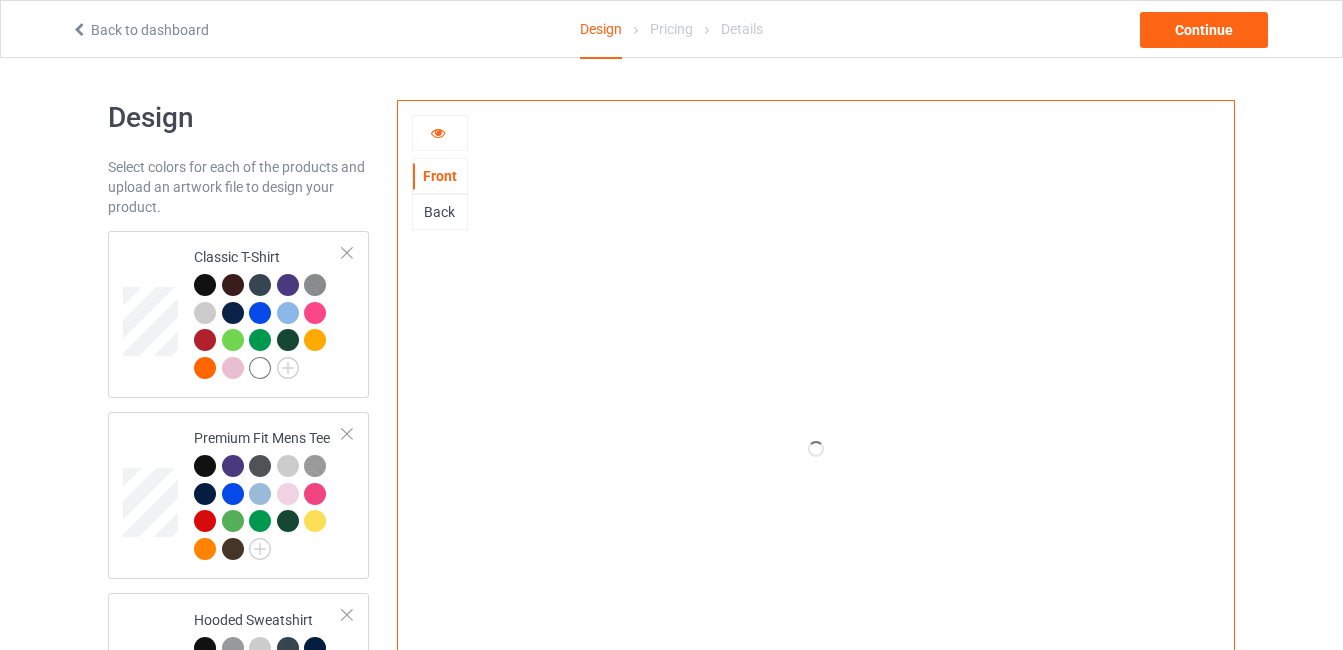 click on "Back" at bounding box center (440, 212) 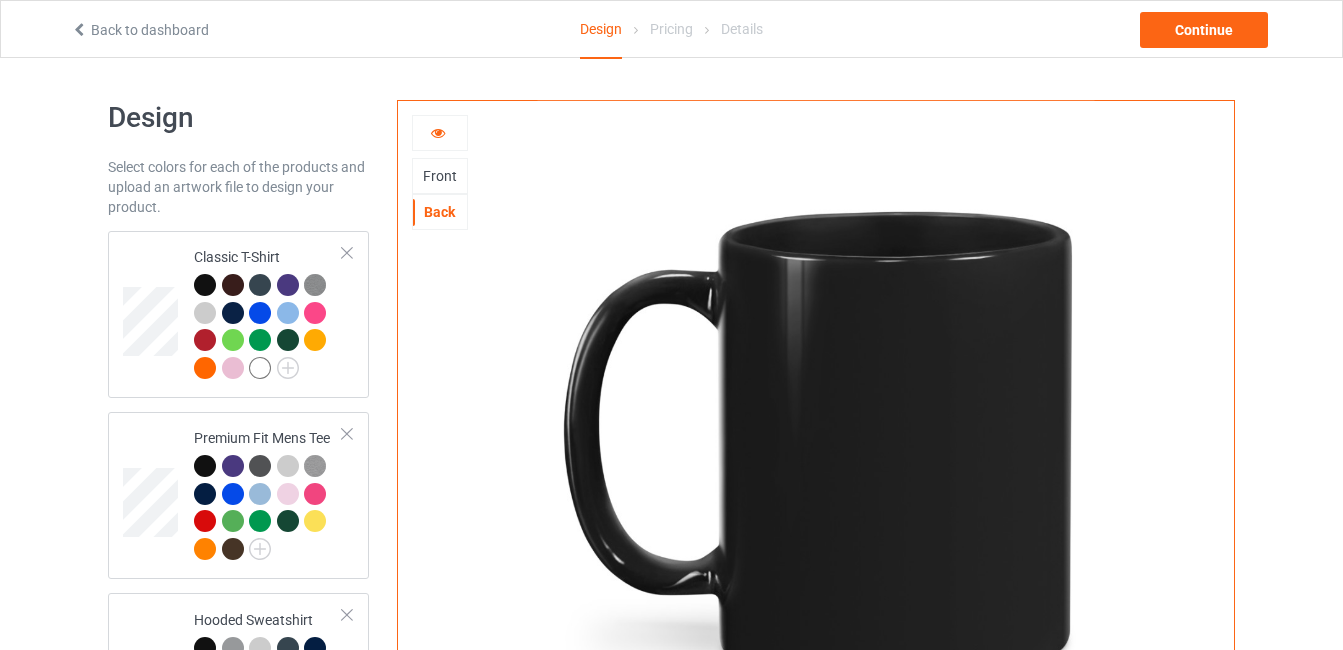 click on "Front" at bounding box center [440, 176] 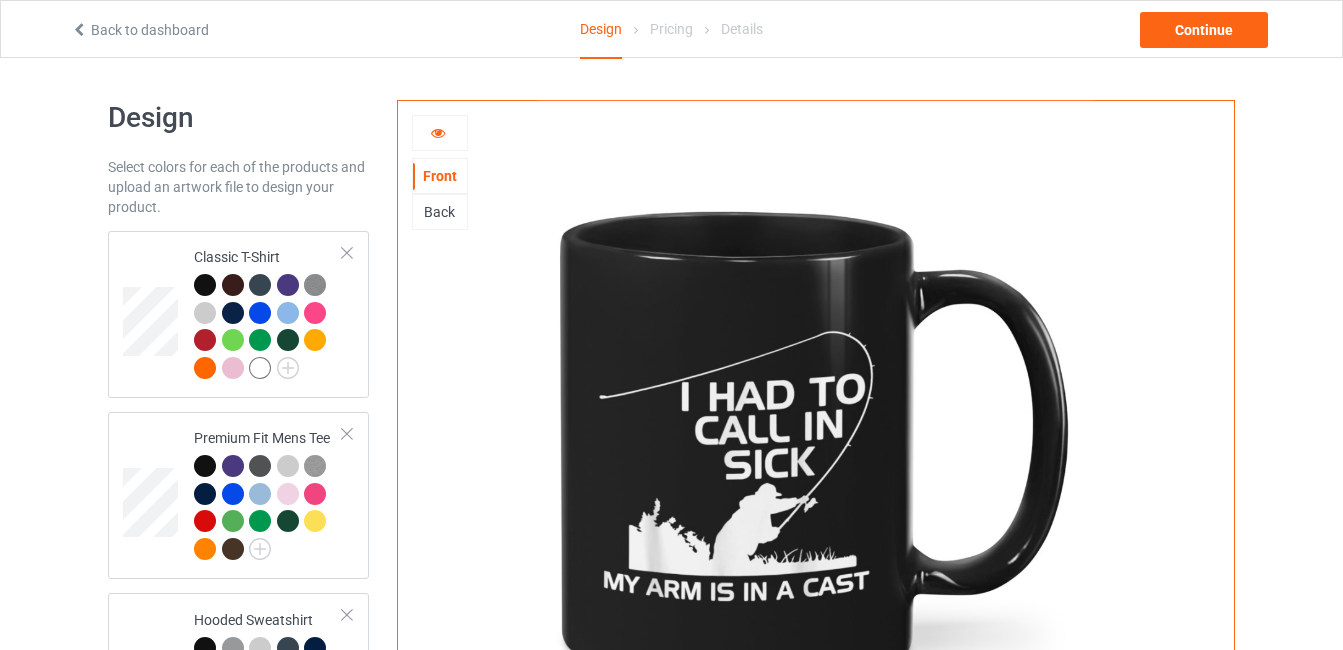click at bounding box center [440, 133] 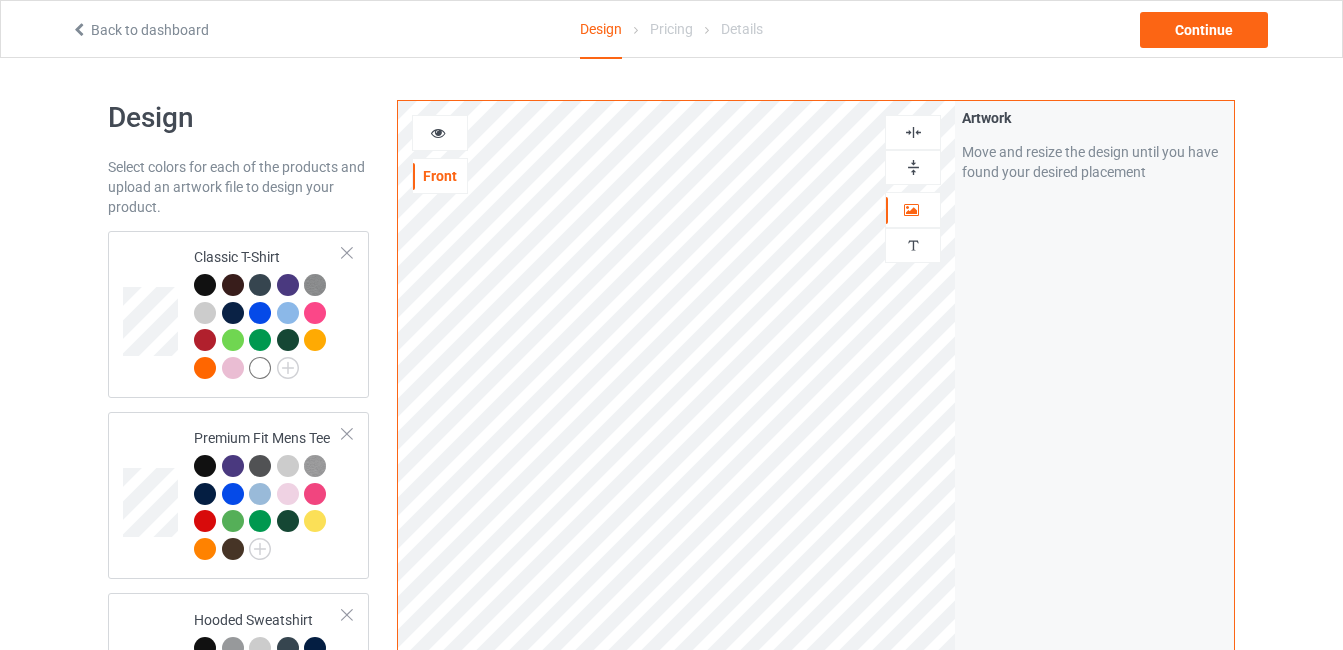 click at bounding box center [440, 133] 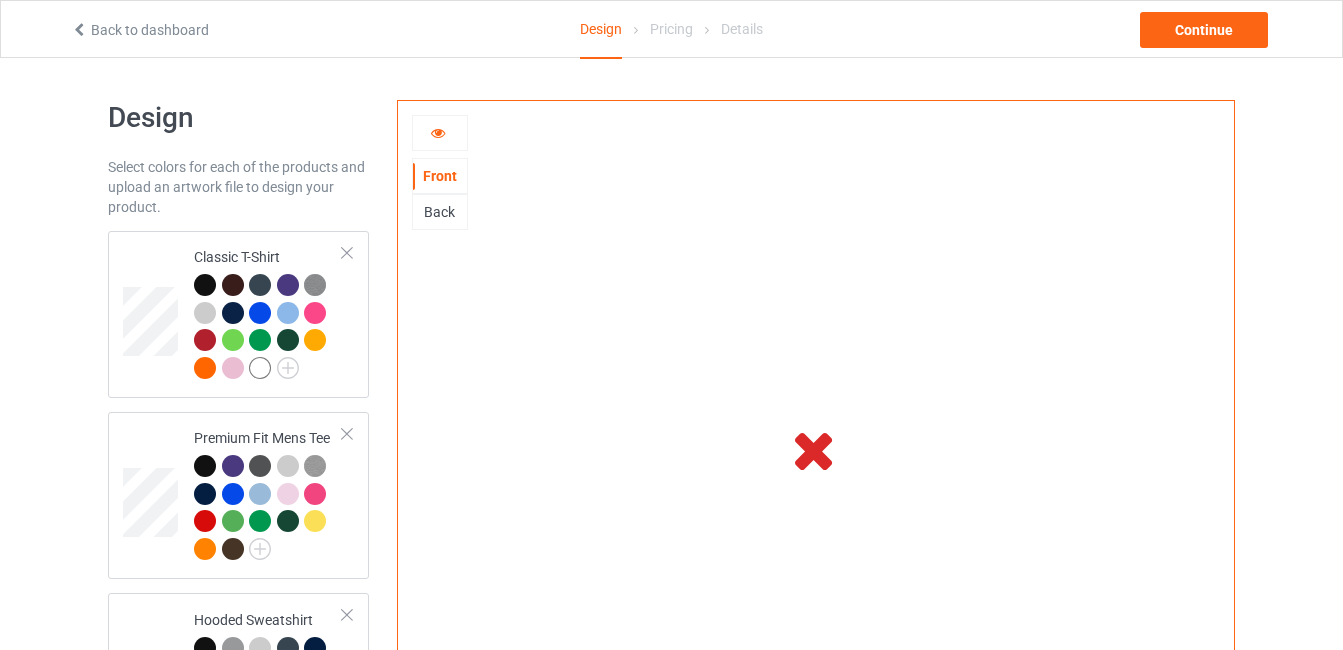 click at bounding box center [438, 130] 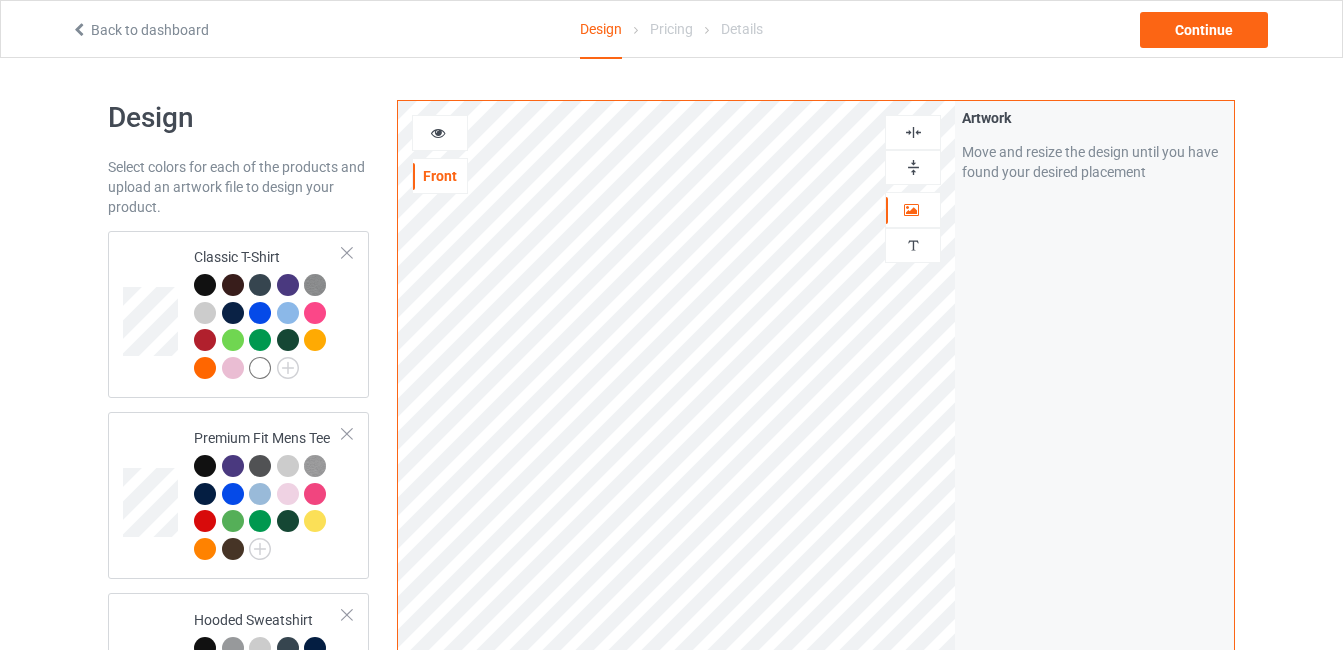 click at bounding box center [440, 133] 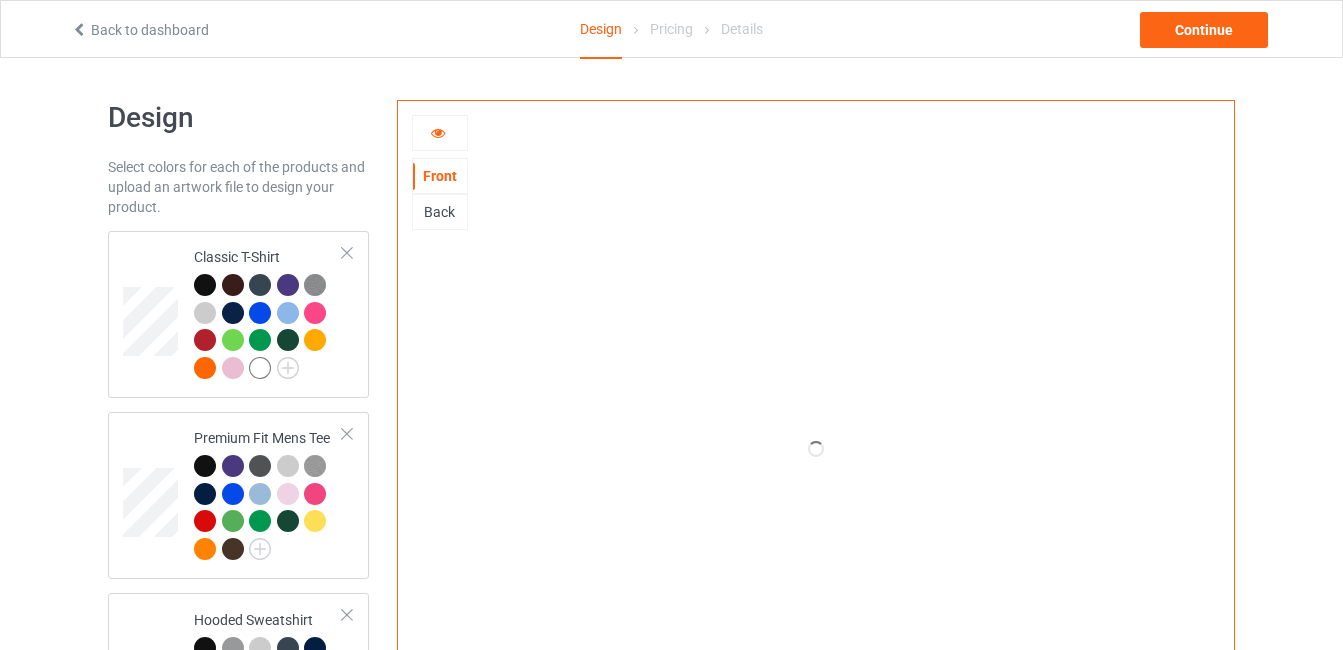 click on "Back" at bounding box center (440, 212) 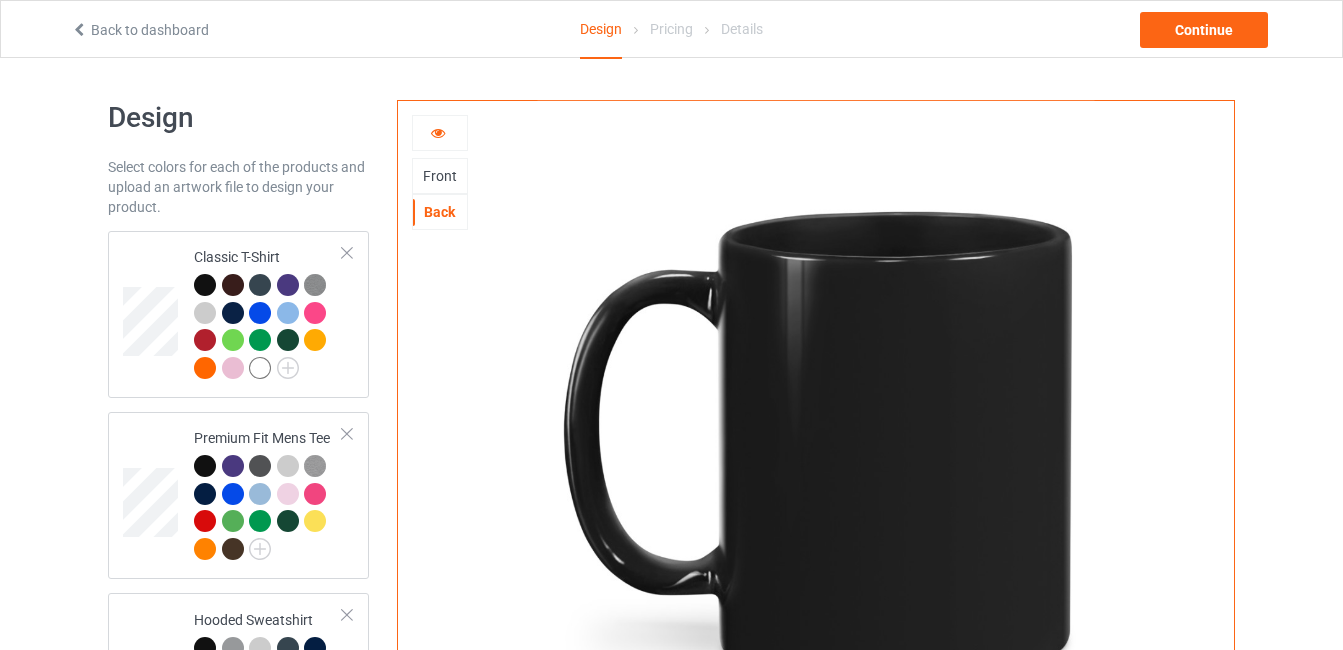 click on "Front" at bounding box center [440, 176] 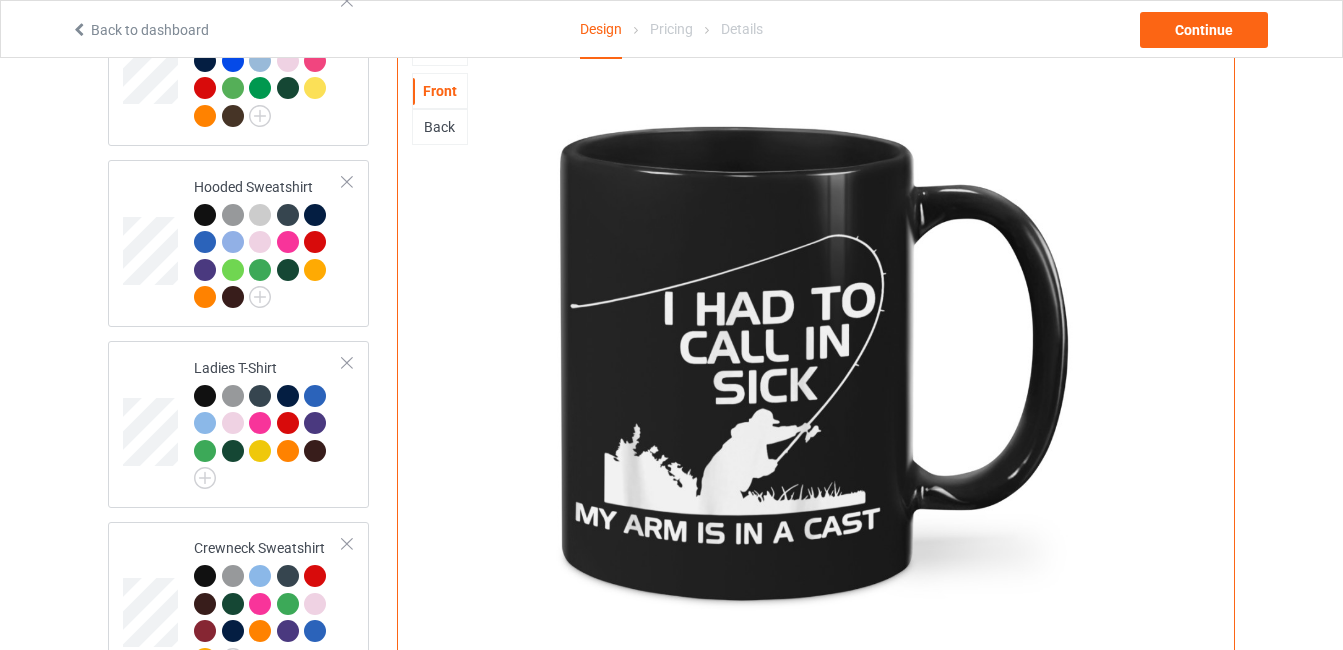 scroll, scrollTop: 325, scrollLeft: 0, axis: vertical 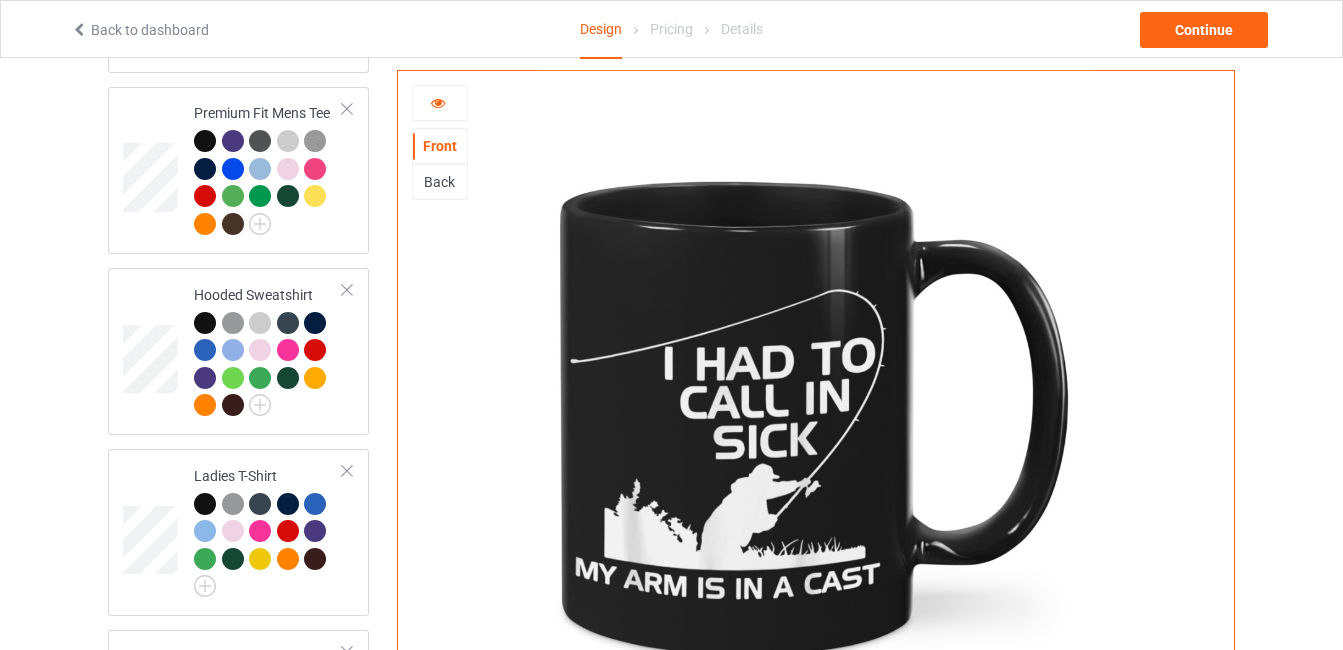click at bounding box center [440, 103] 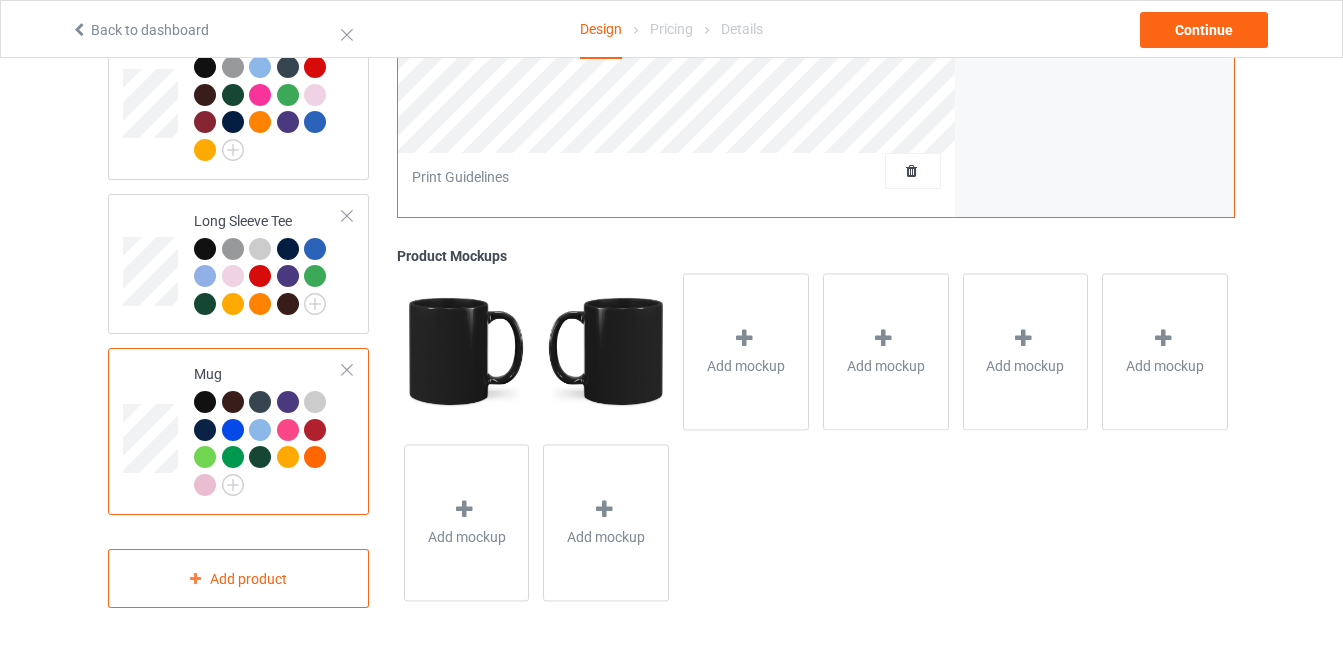scroll, scrollTop: 0, scrollLeft: 0, axis: both 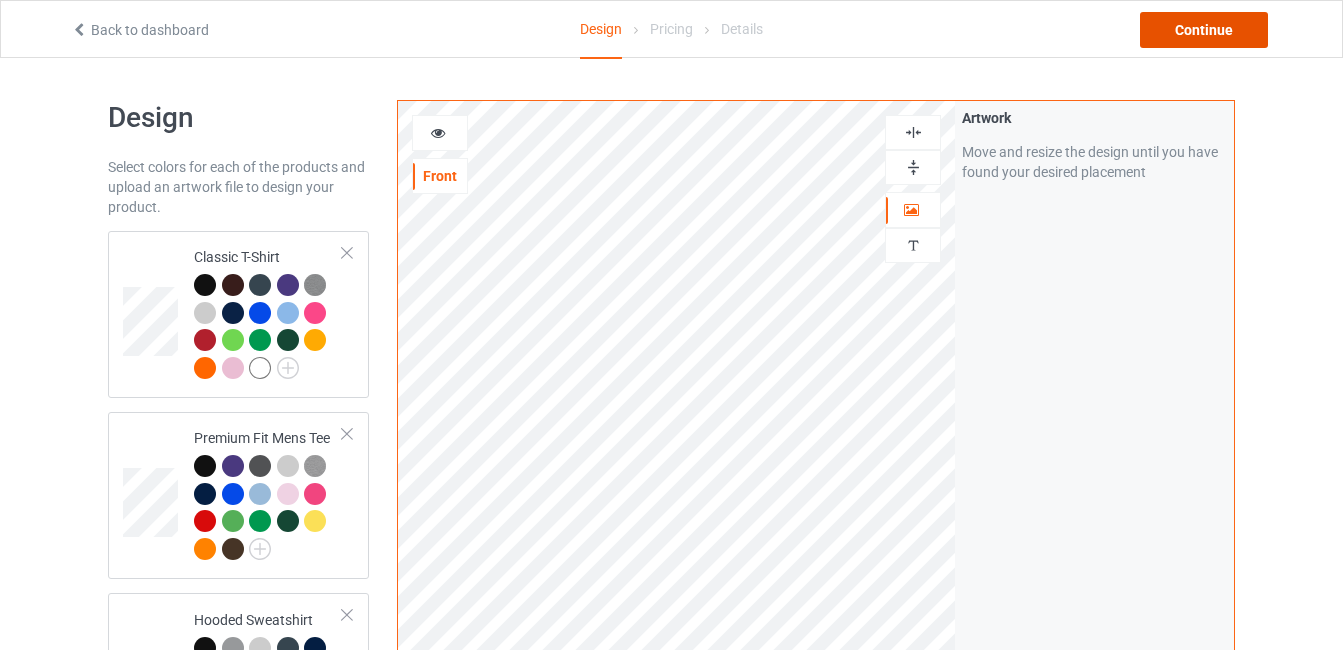 click on "Continue" at bounding box center (1204, 30) 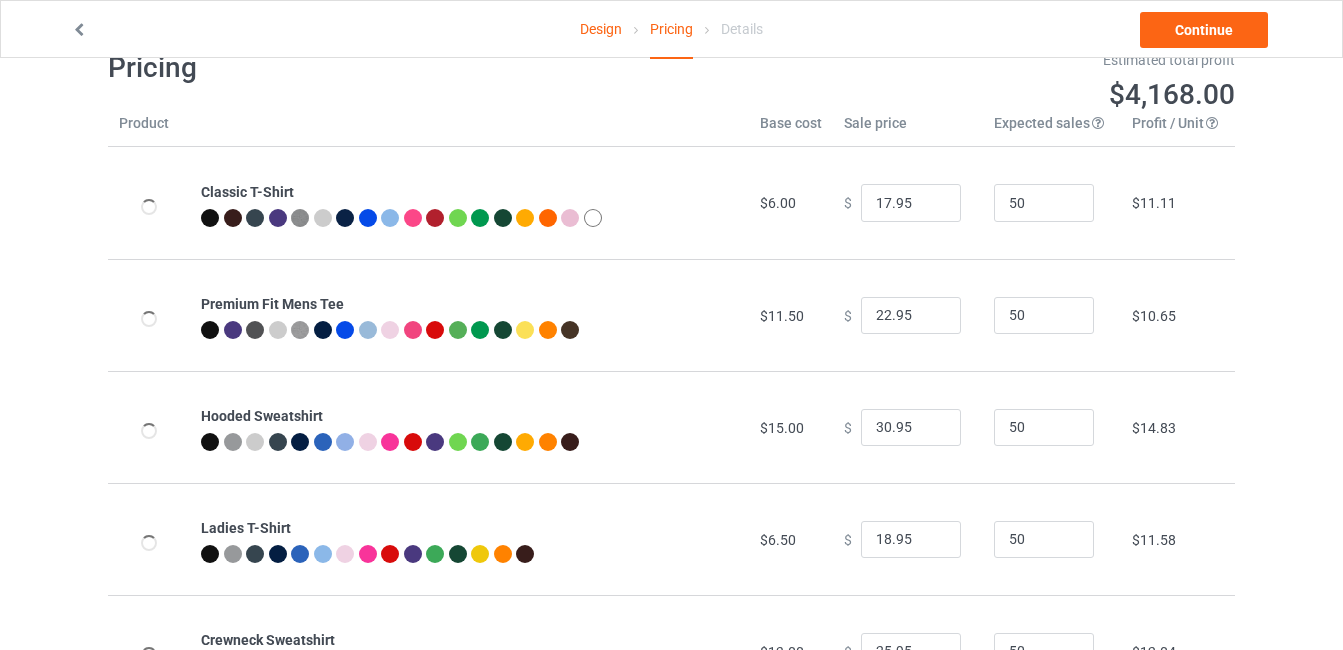 scroll, scrollTop: 62, scrollLeft: 0, axis: vertical 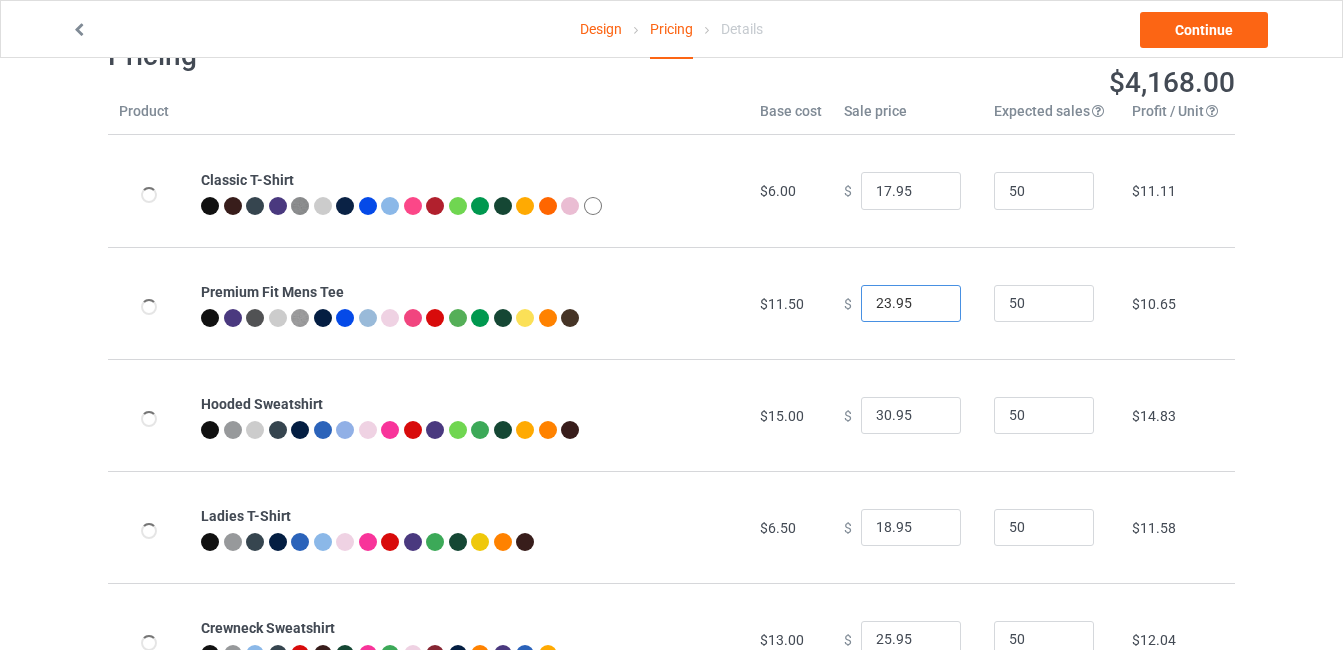 type on "23.95" 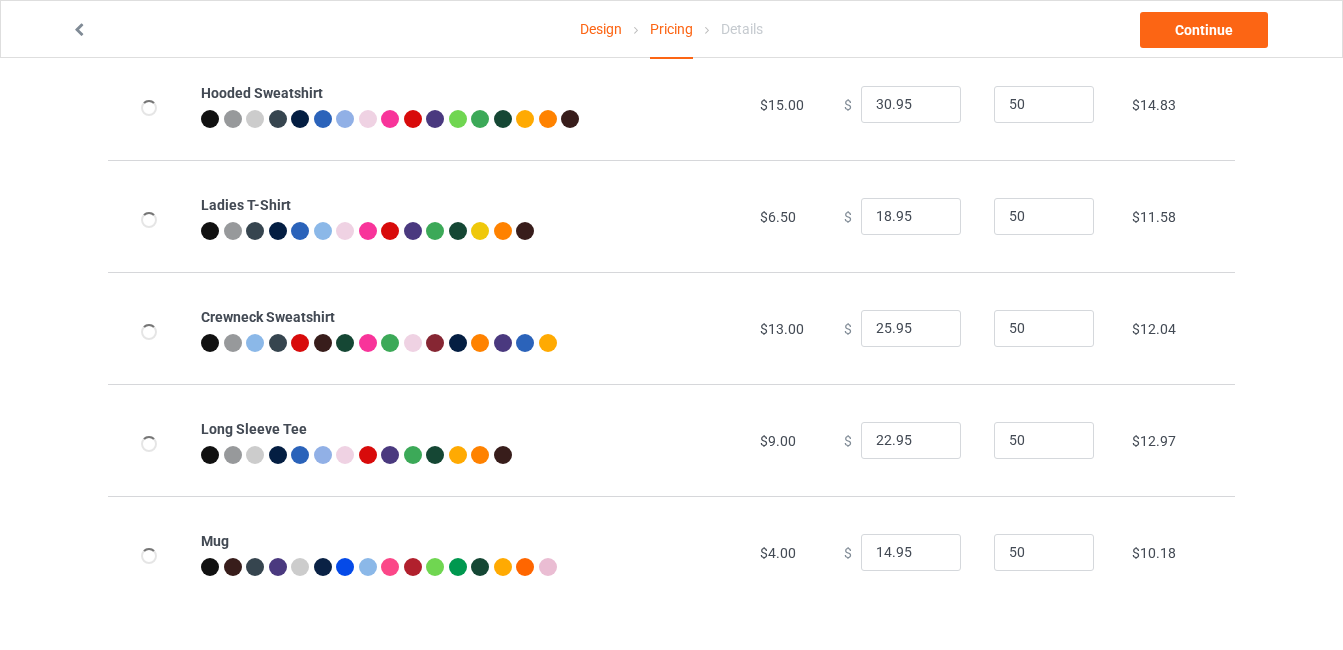 scroll, scrollTop: 0, scrollLeft: 0, axis: both 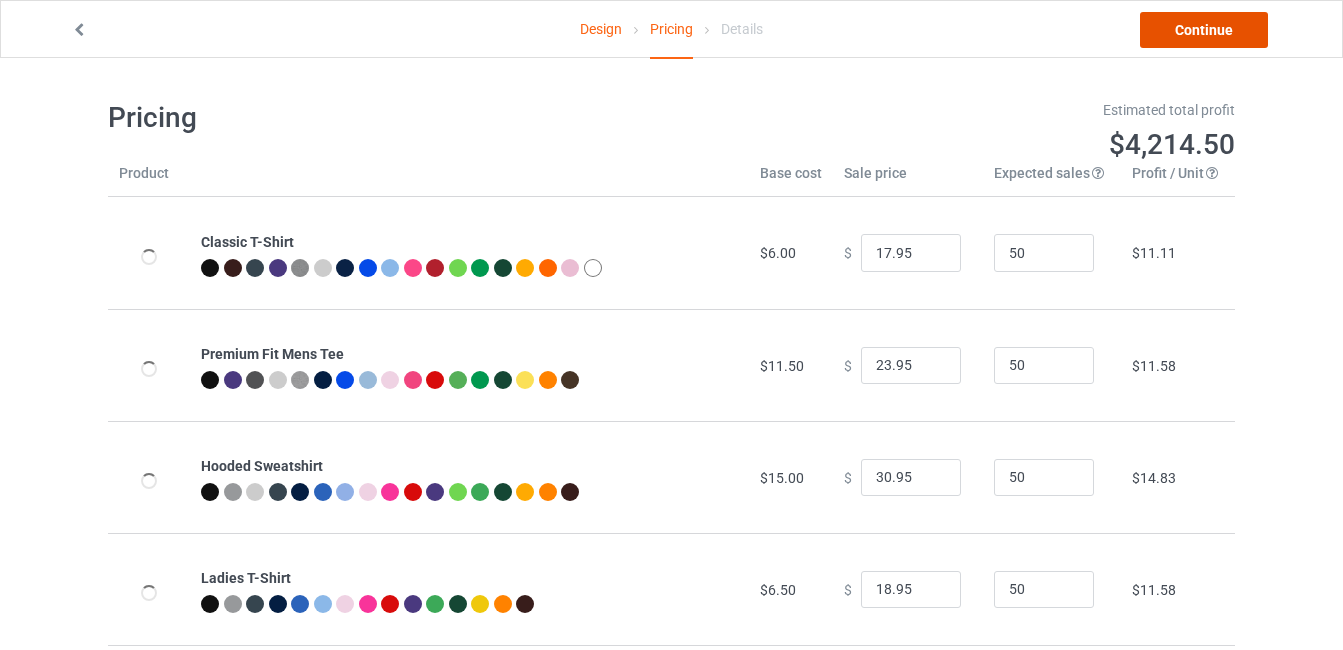 click on "Continue" at bounding box center [1204, 30] 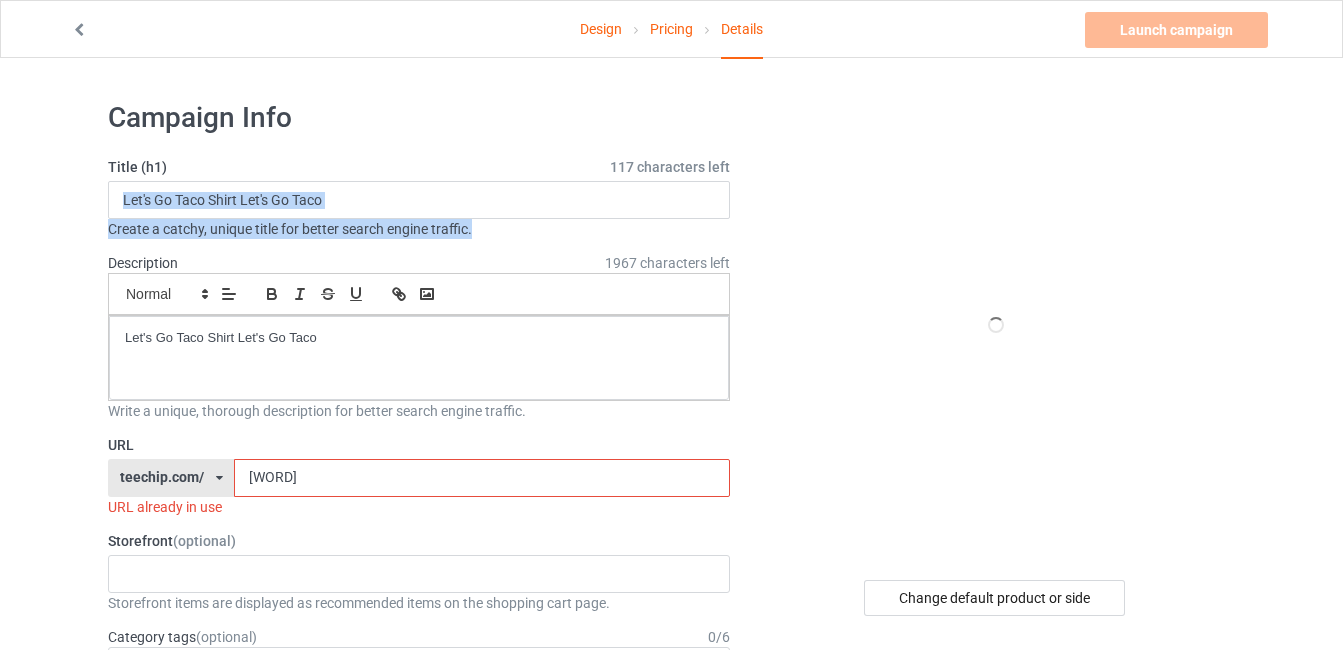 drag, startPoint x: 651, startPoint y: 218, endPoint x: 642, endPoint y: 208, distance: 13.453624 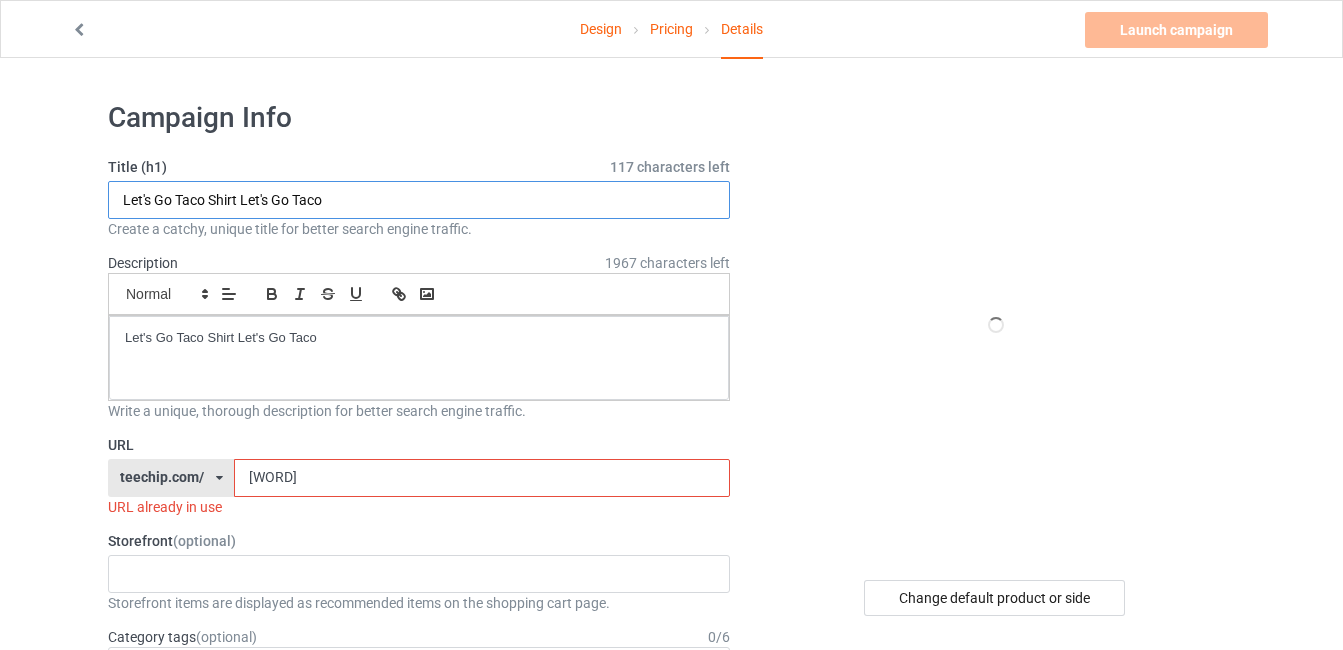 click on "Let's Go Taco Shirt Let's Go Taco" at bounding box center [419, 200] 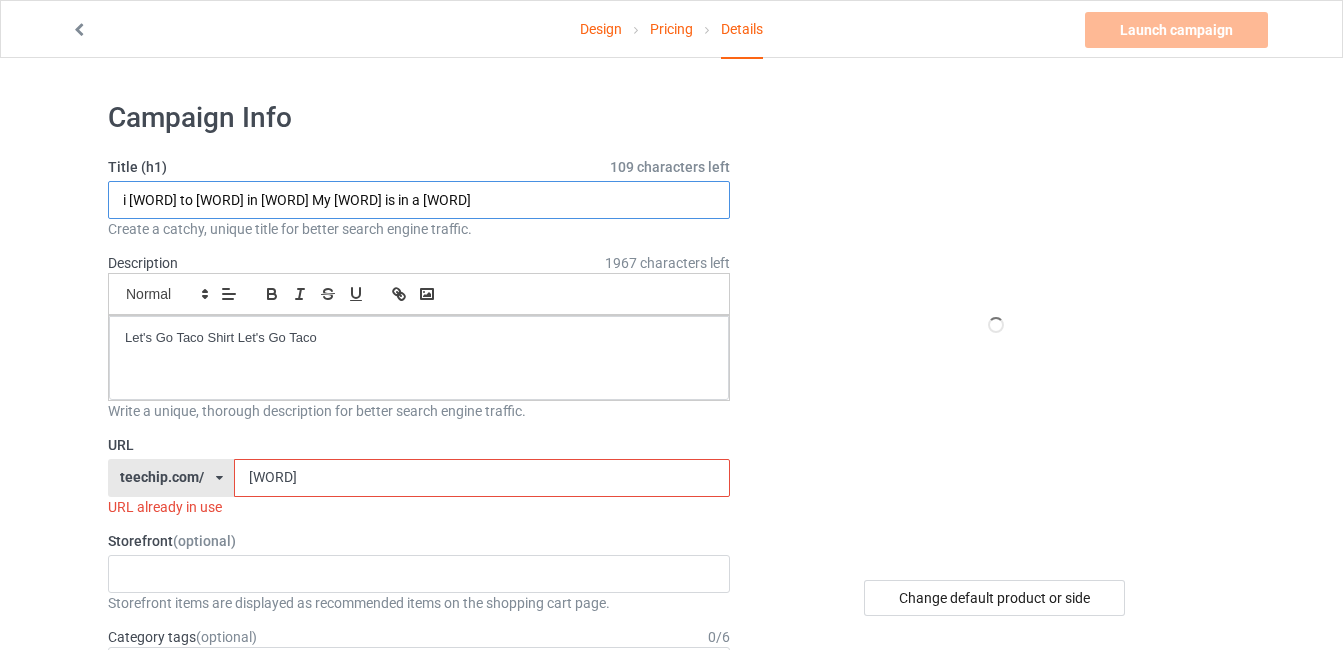 type on "i [WORD] to [WORD] in [WORD] My [WORD] is in a [WORD]" 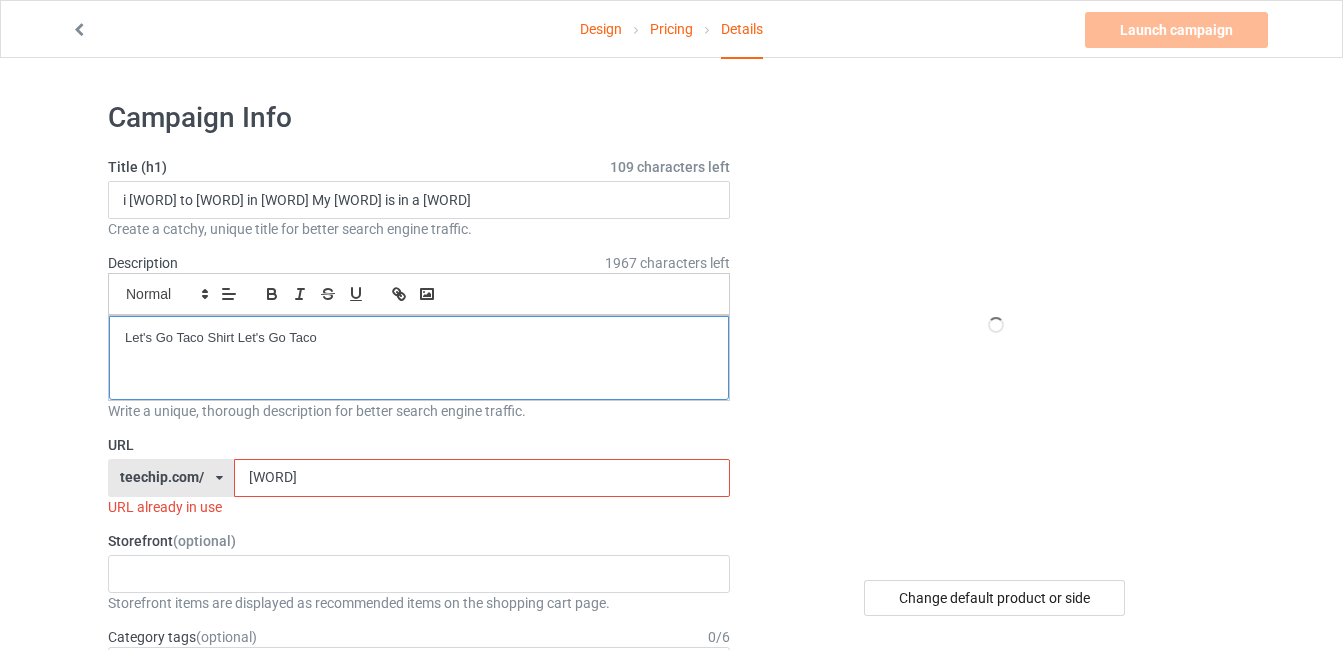 click on "Let's Go Taco Shirt Let's Go Taco" at bounding box center [419, 338] 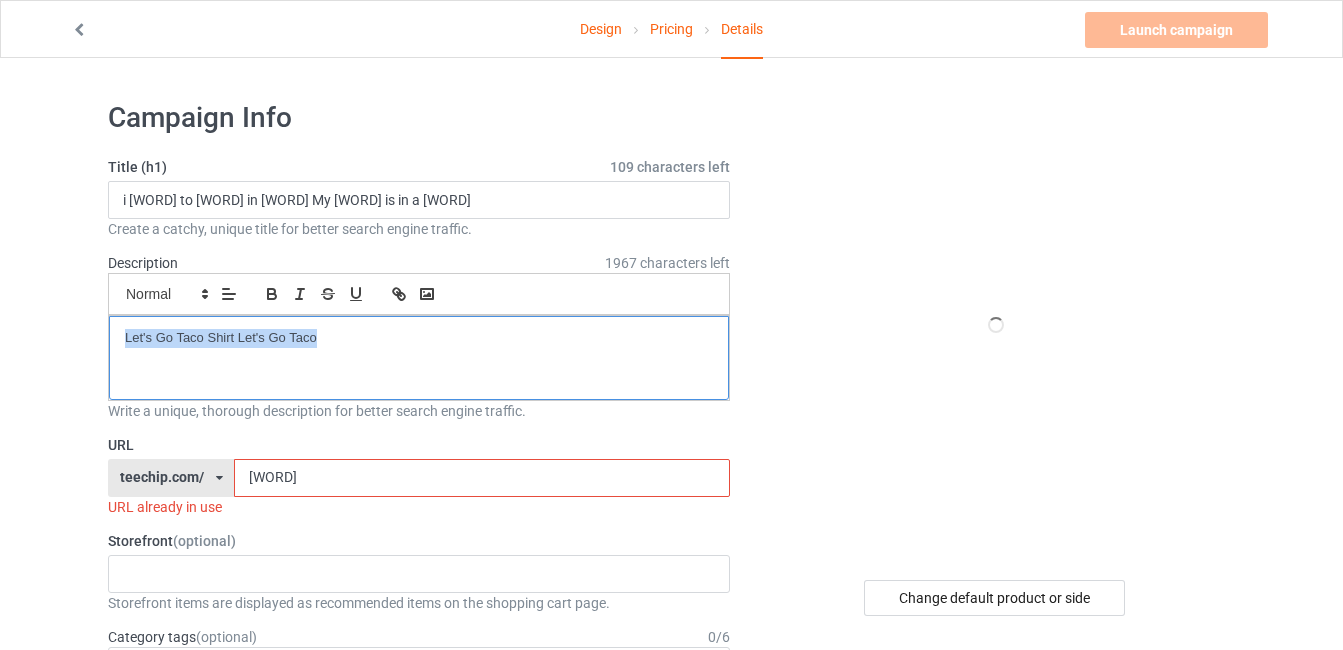 click on "Let's Go Taco Shirt Let's Go Taco" at bounding box center [419, 338] 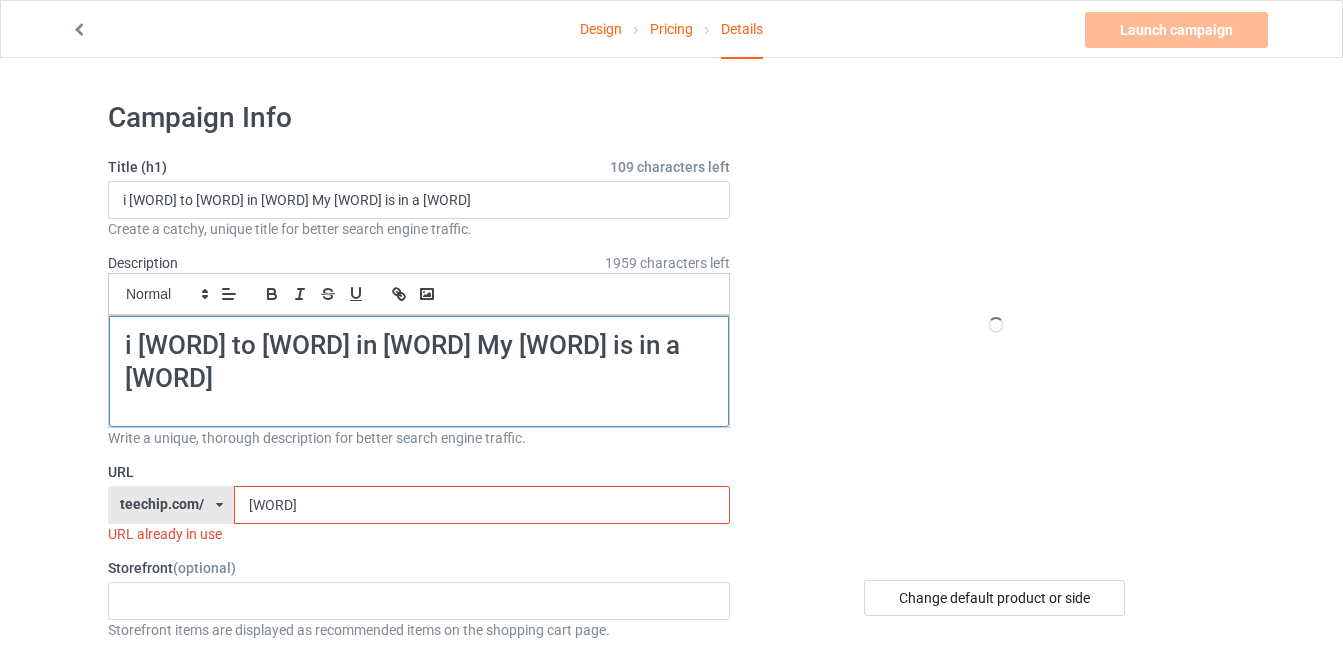 scroll, scrollTop: 0, scrollLeft: 0, axis: both 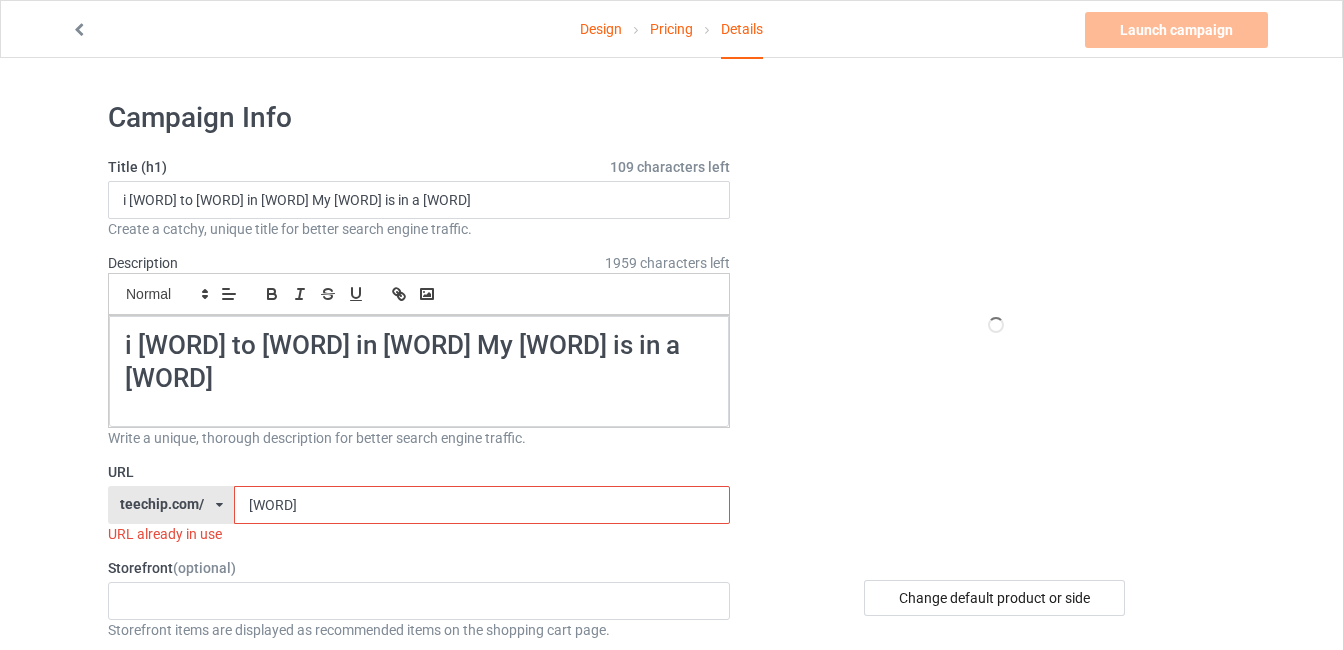 click on "[WORD]" at bounding box center [481, 505] 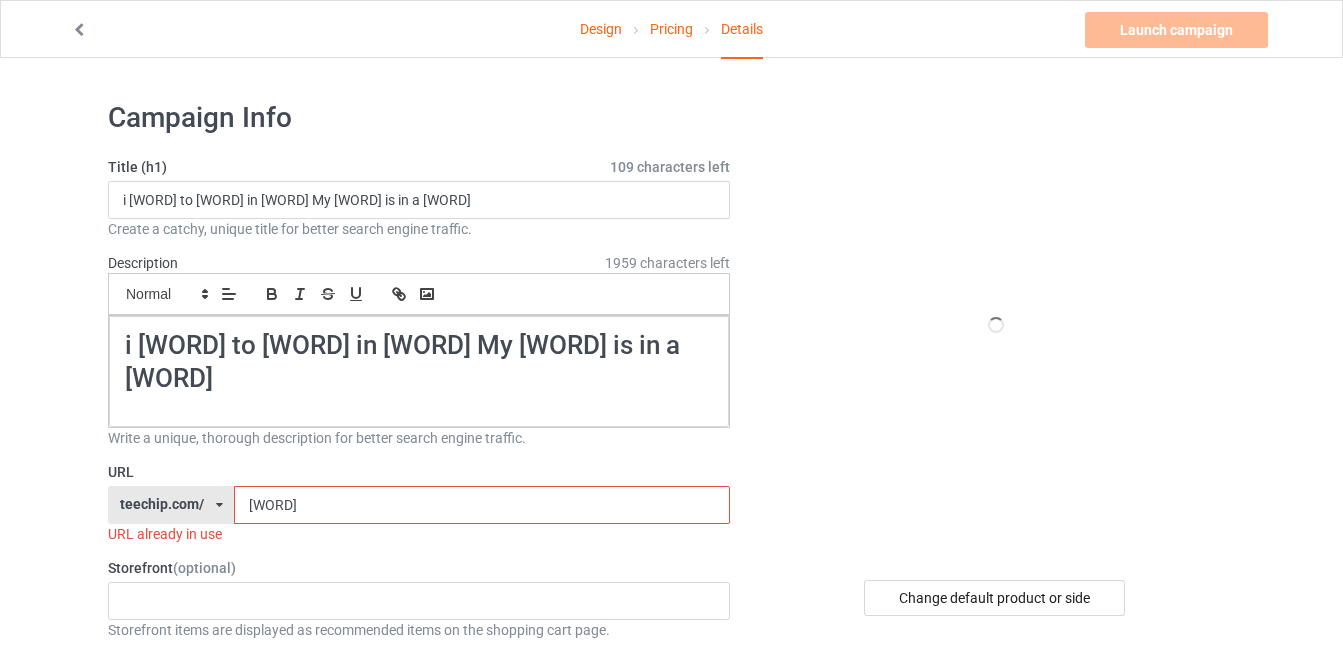 click on "[WORD]" at bounding box center [481, 505] 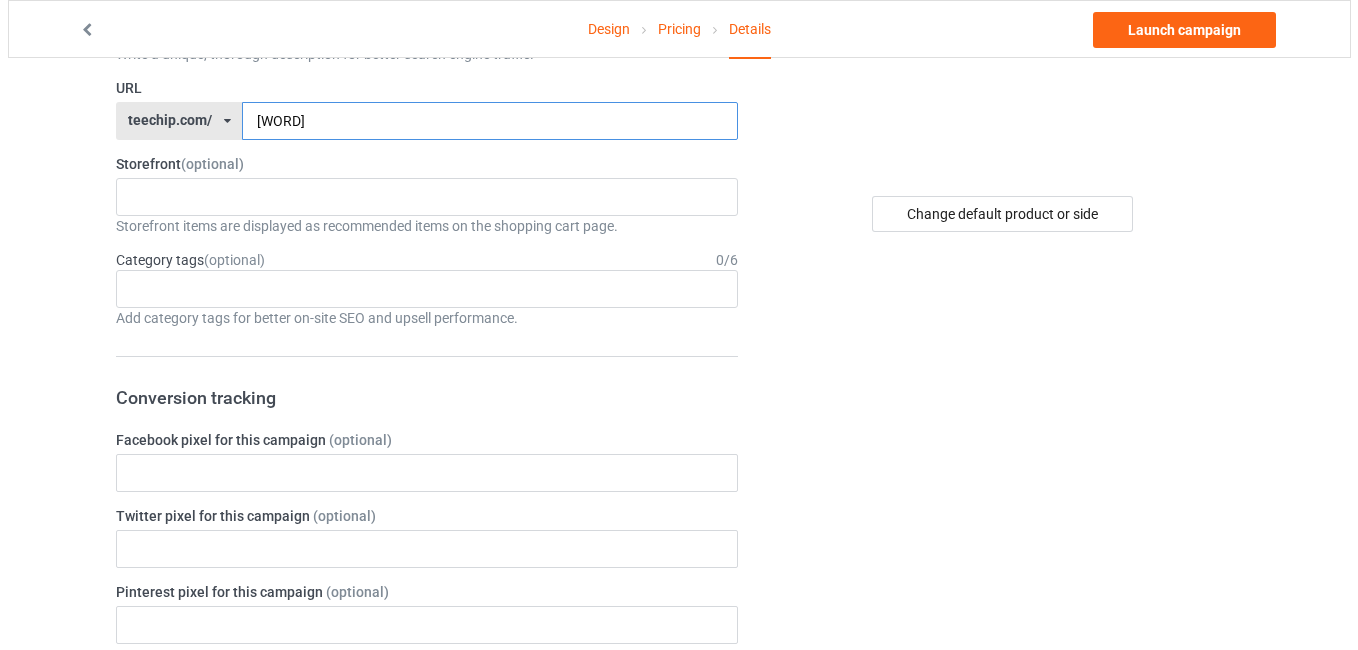 scroll, scrollTop: 0, scrollLeft: 0, axis: both 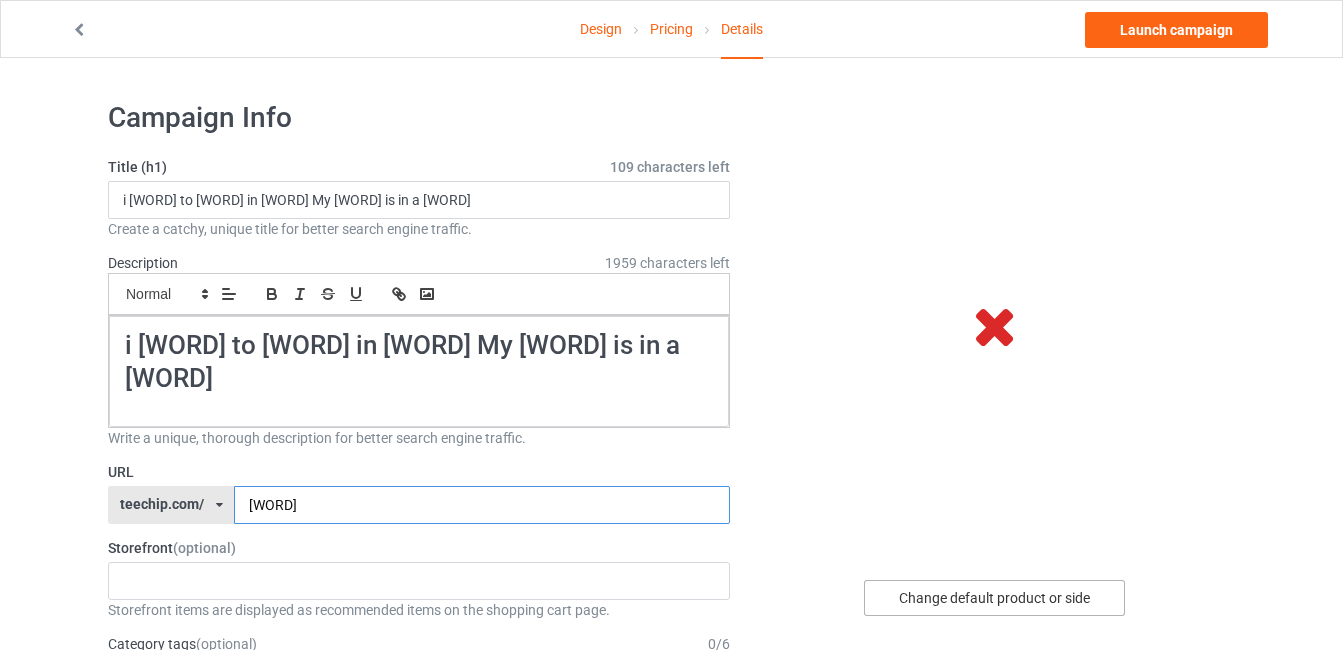 type on "[WORD]" 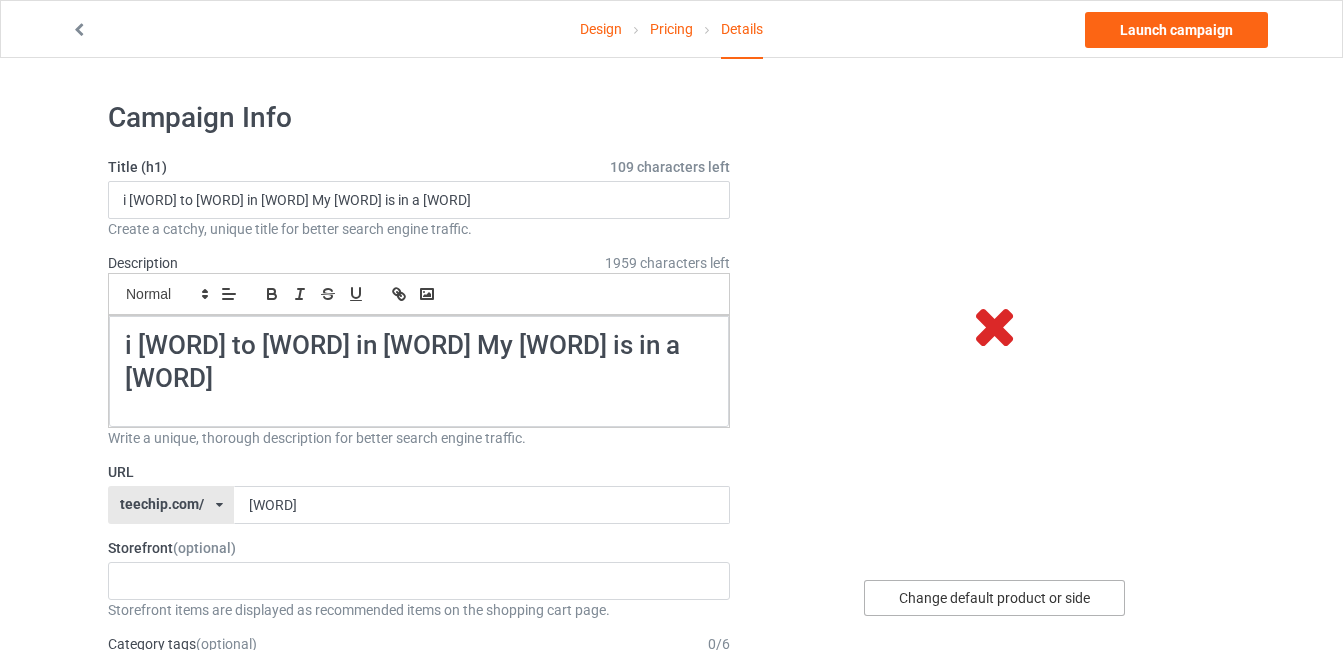 click on "Change default product or side" at bounding box center [994, 598] 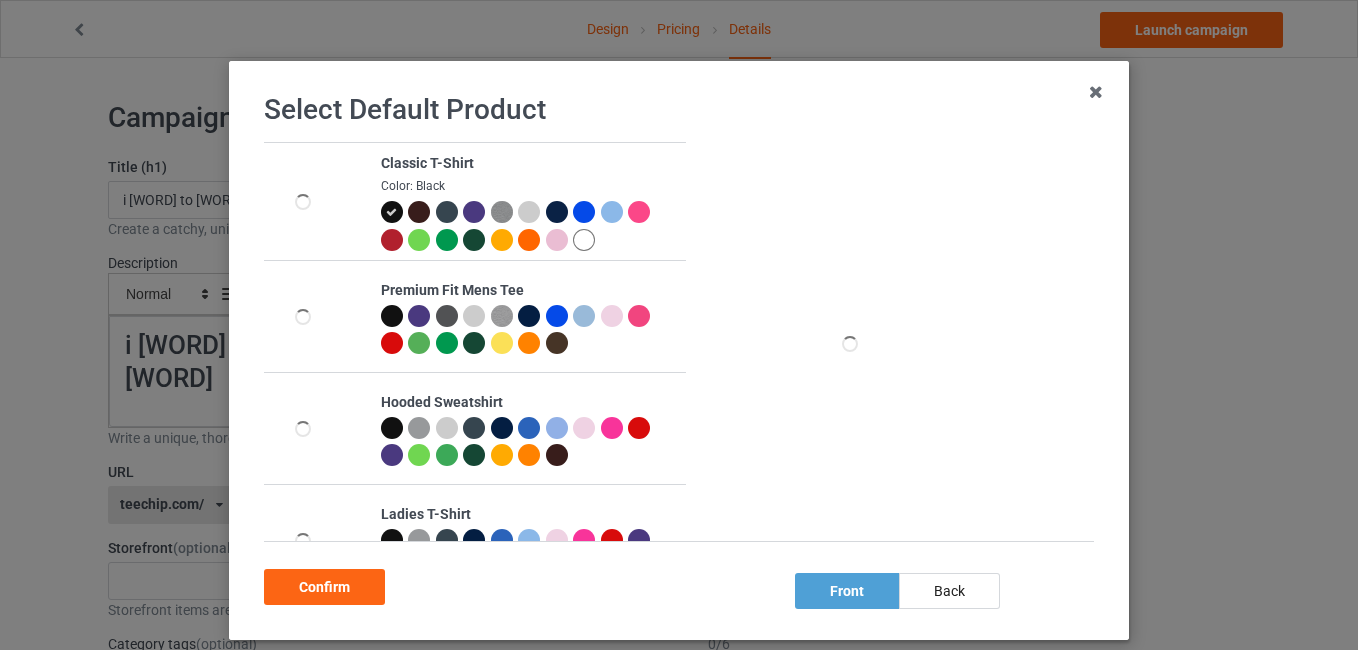 scroll, scrollTop: 153, scrollLeft: 0, axis: vertical 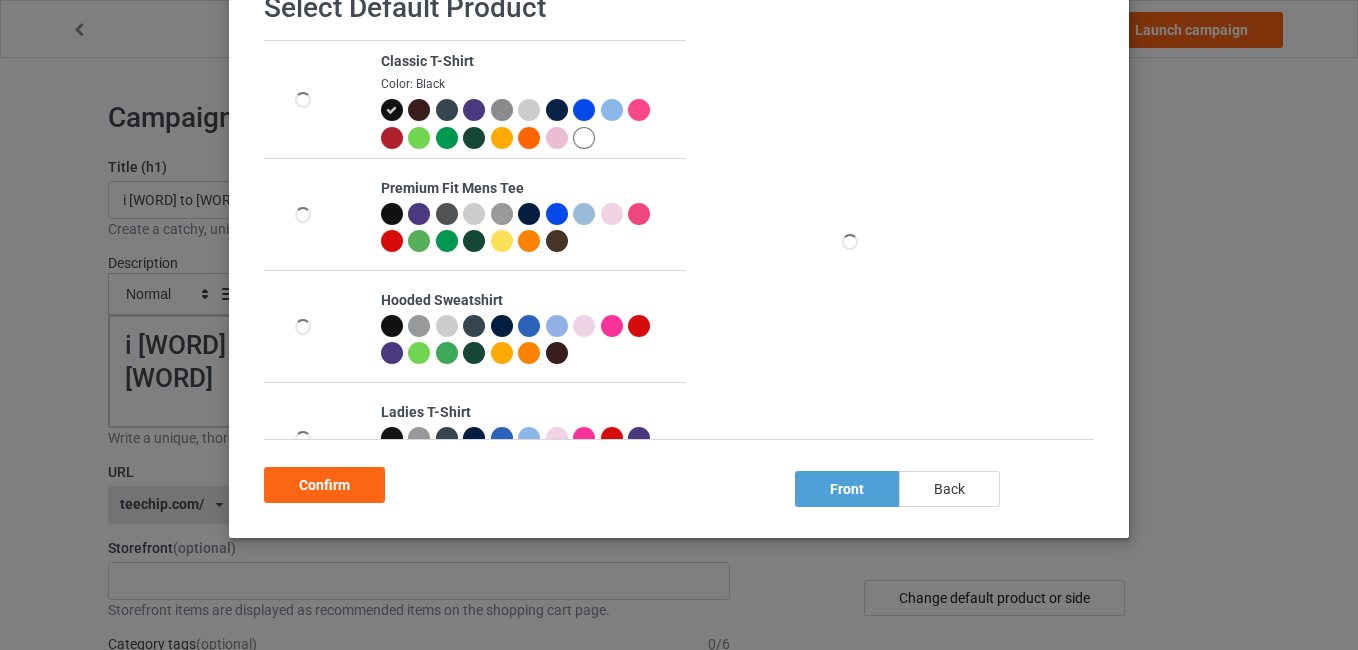 click on "back" at bounding box center (949, 489) 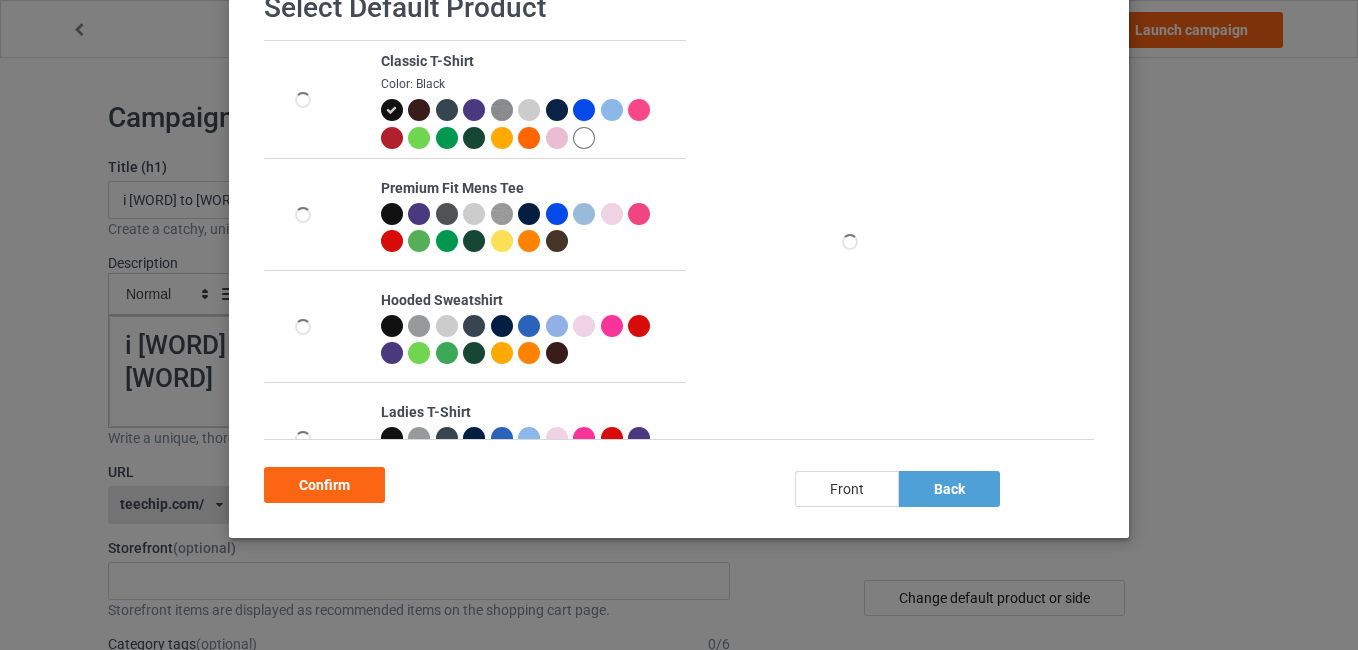 click on "front" at bounding box center (847, 489) 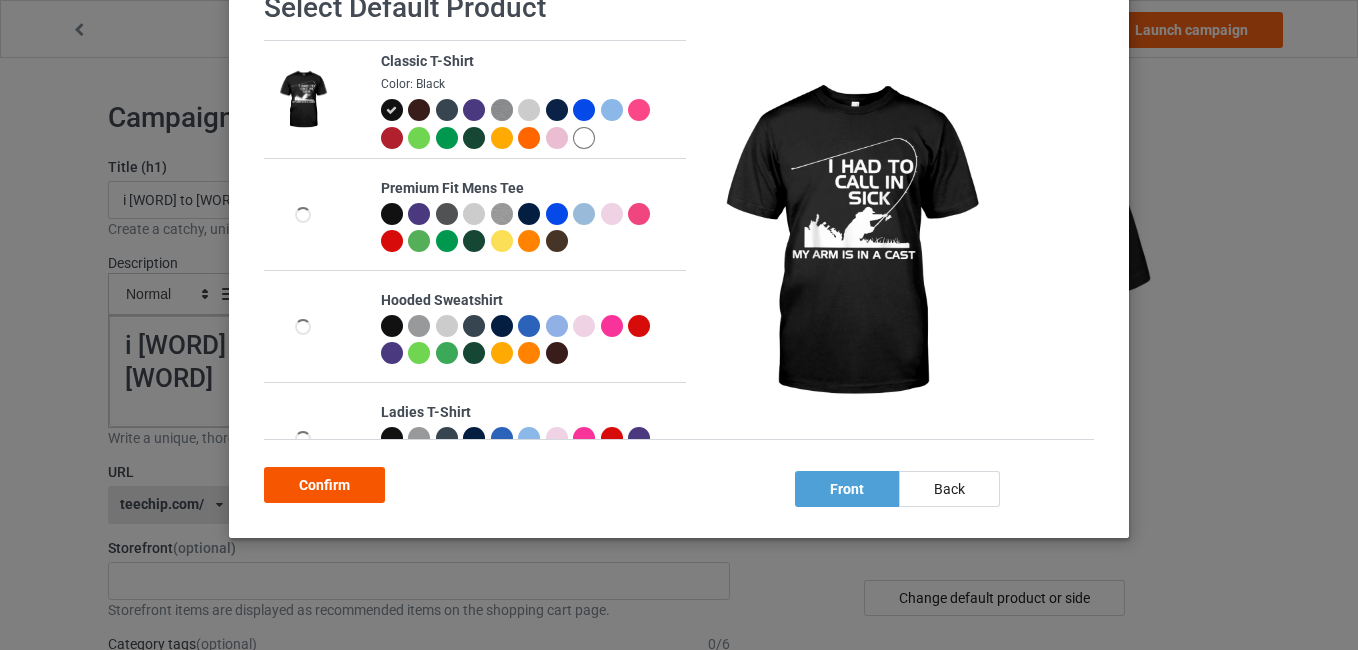 click on "Confirm" at bounding box center [324, 485] 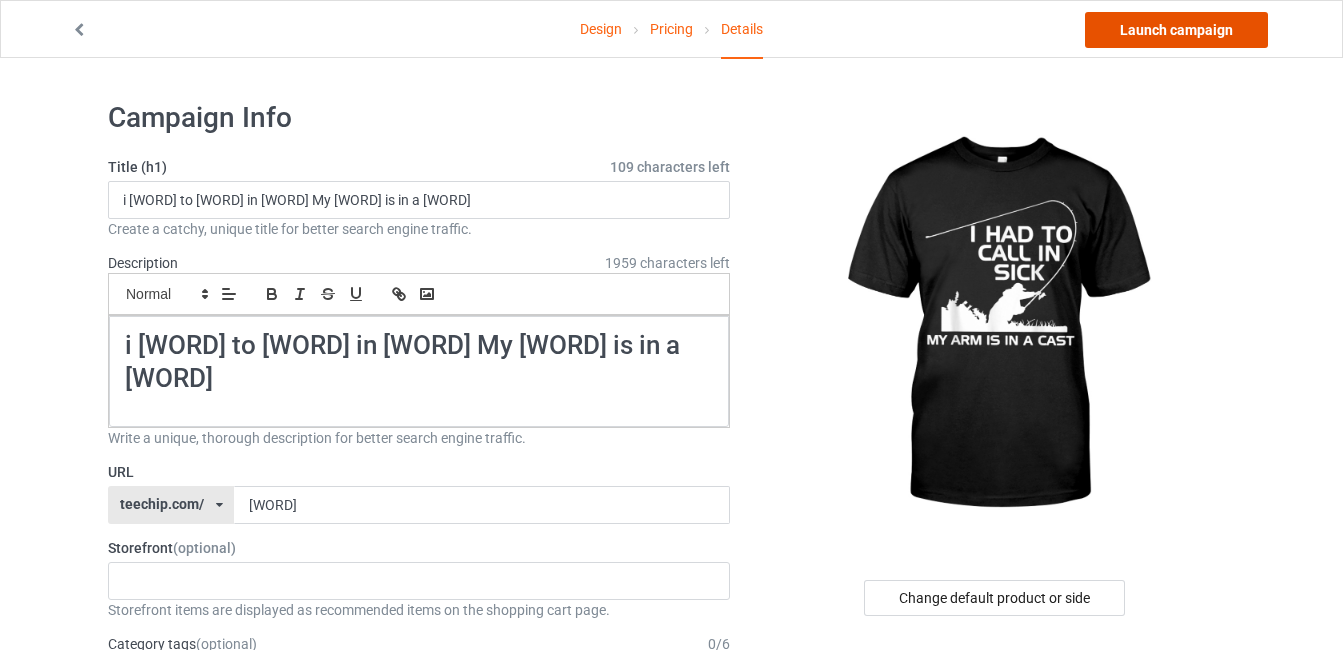 click on "Launch campaign" at bounding box center [1176, 30] 